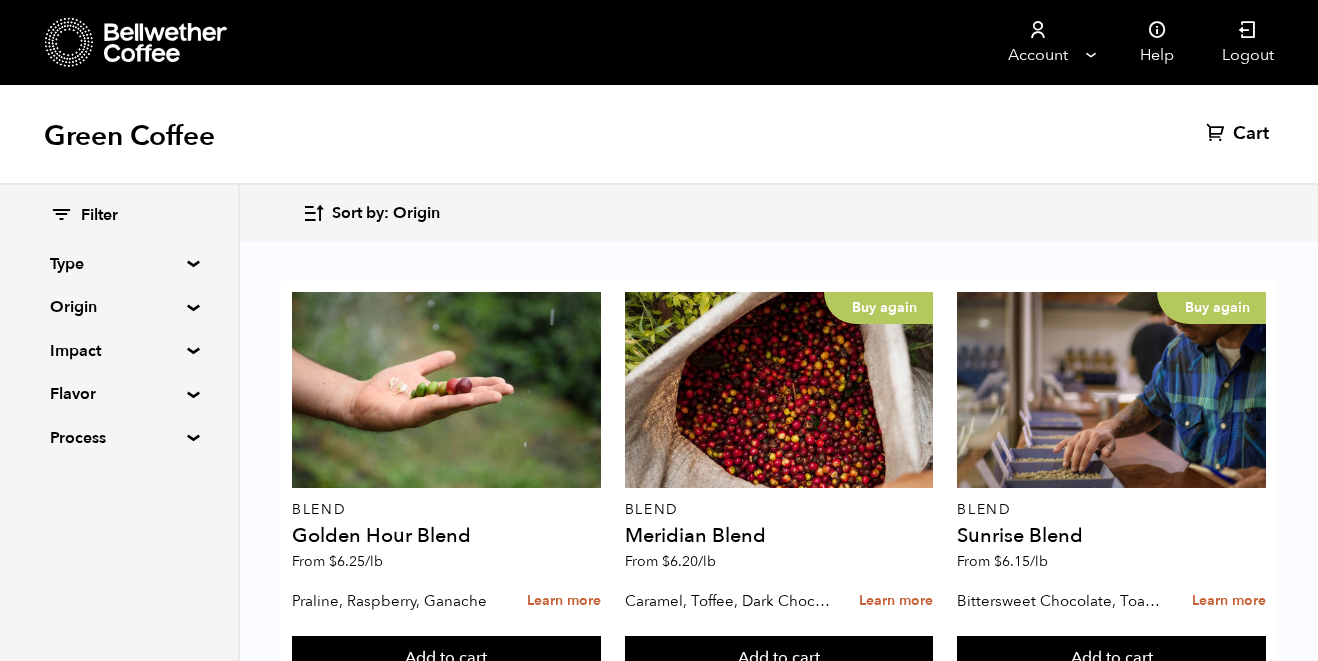 scroll, scrollTop: 2282, scrollLeft: 0, axis: vertical 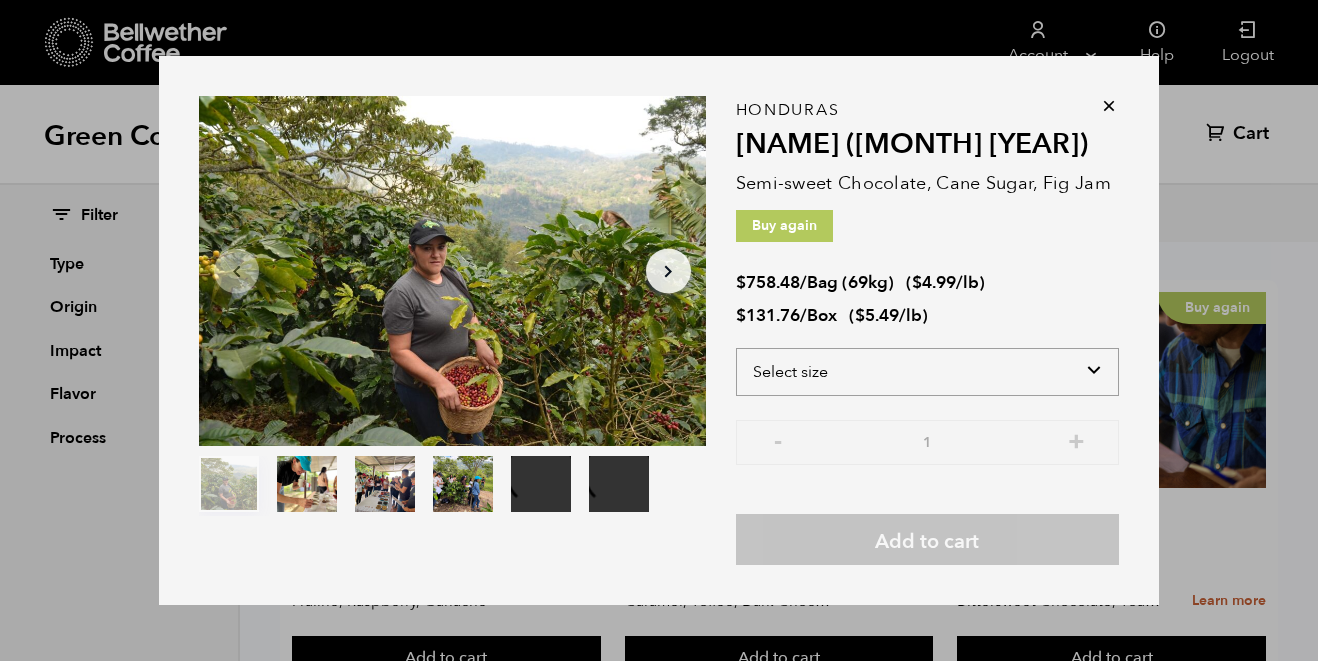 click on "Select size   Bag (69kg) (152 lbs) Box (24 lbs)" at bounding box center [927, 372] 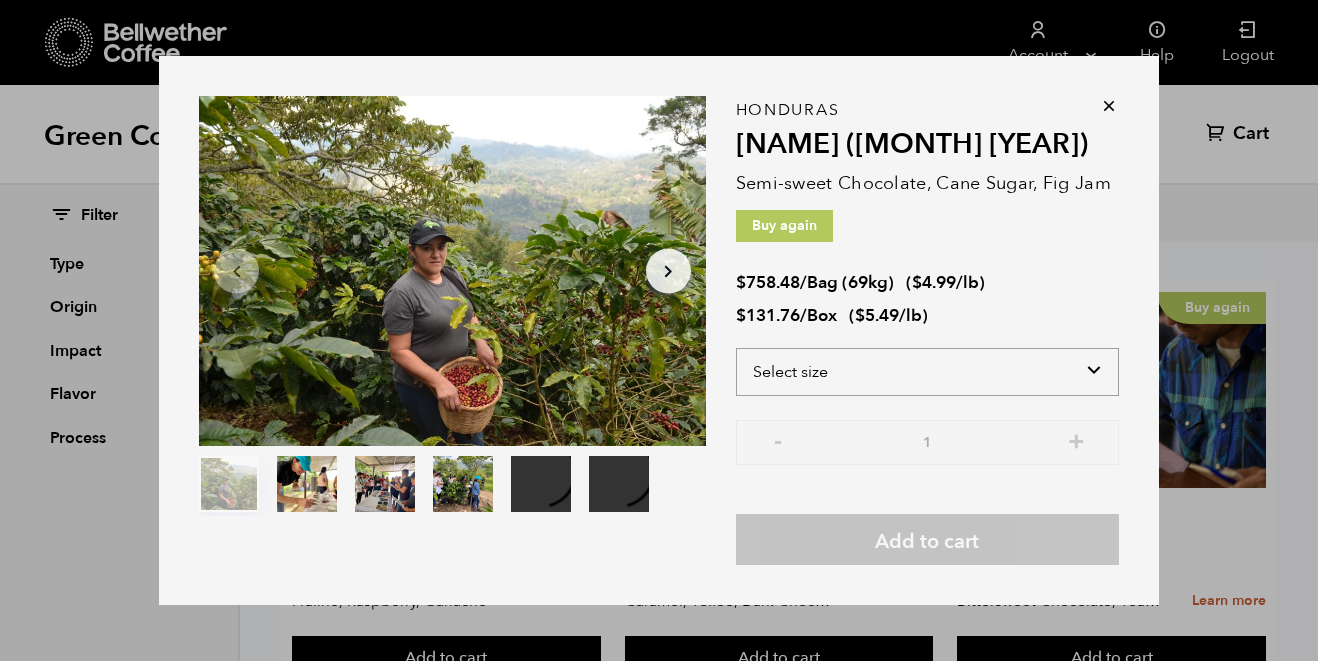 select on "bag-2" 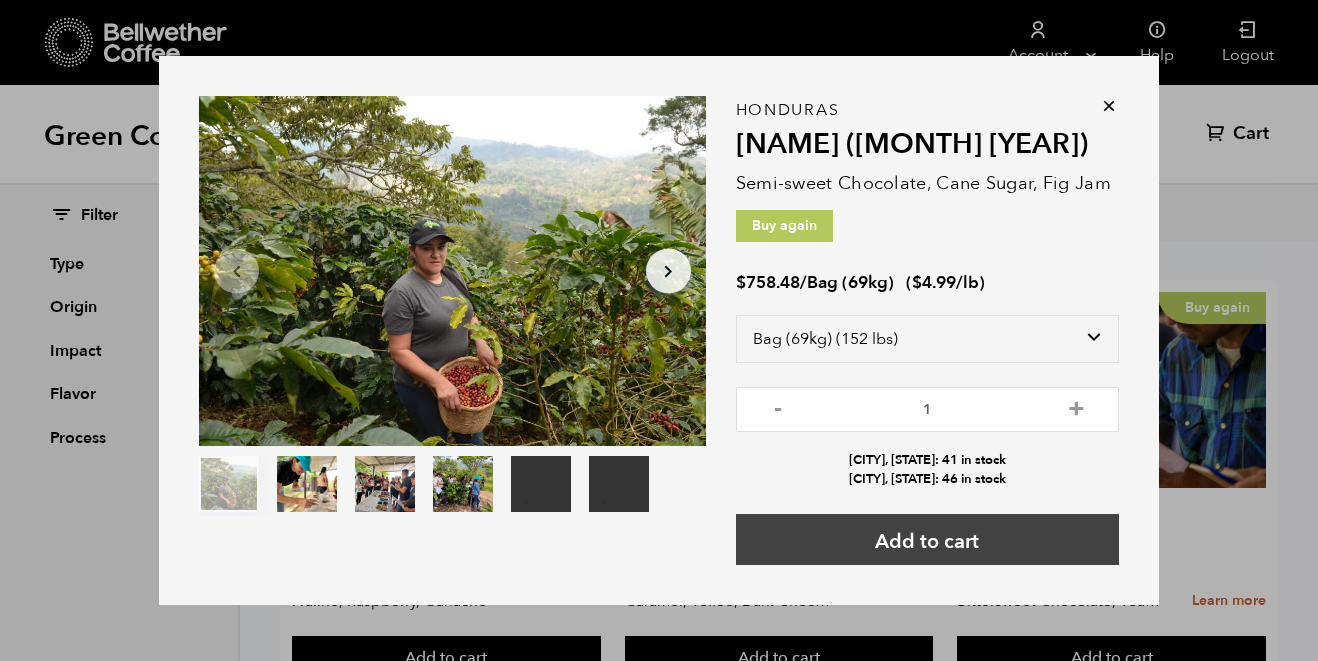 click on "Add to cart" at bounding box center [927, 539] 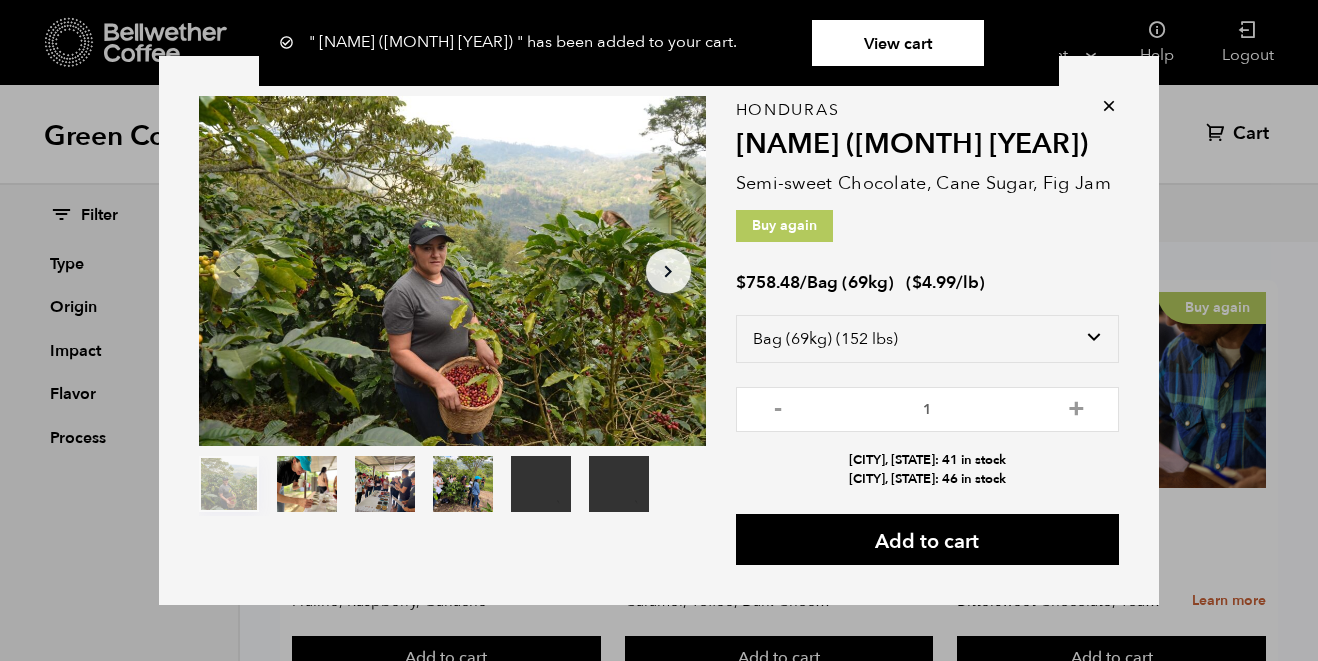 click at bounding box center (1109, 106) 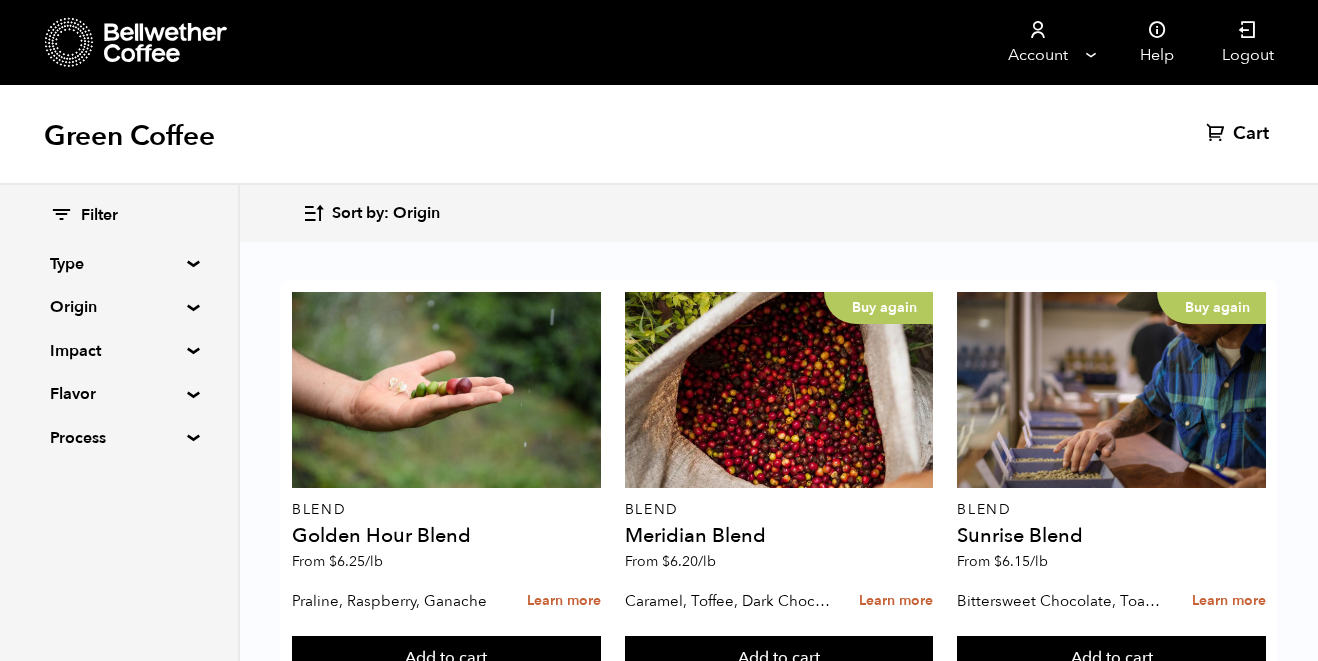 scroll, scrollTop: 1275, scrollLeft: 0, axis: vertical 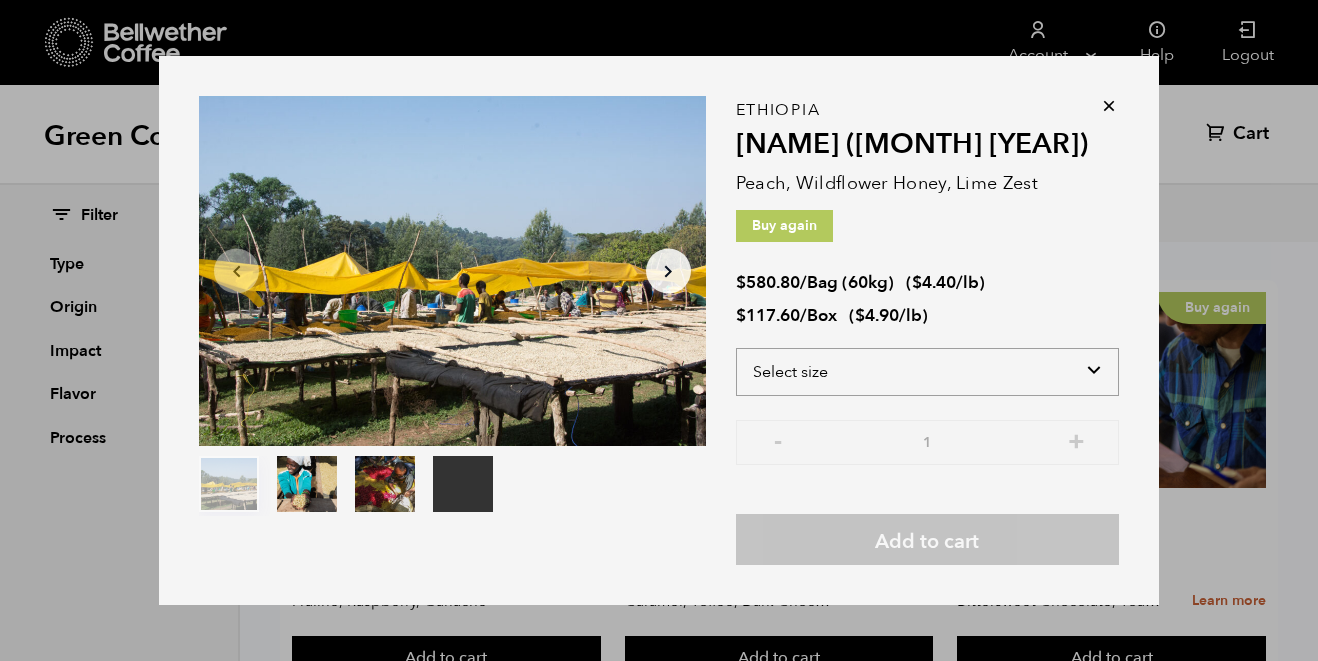 click on "Select size   Bag (60kg) (132 lbs) Box (24 lbs)" at bounding box center (927, 372) 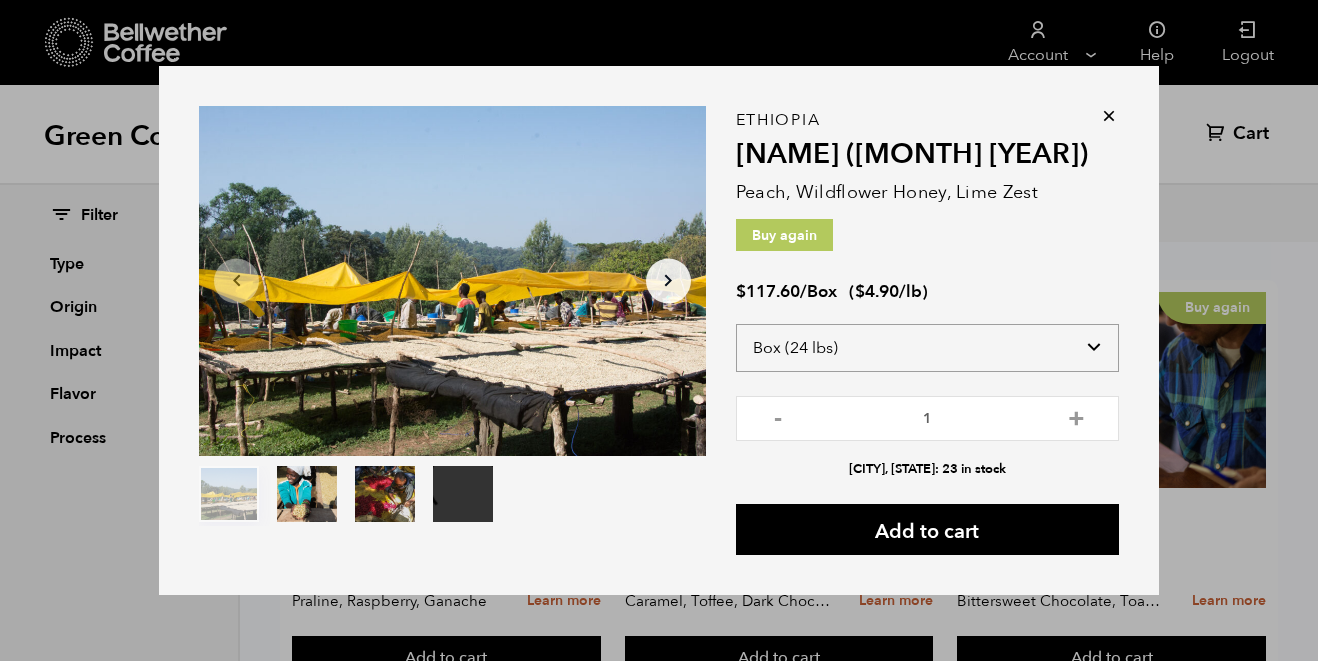 click on "Select size   Bag (60kg) (132 lbs) Box (24 lbs)" at bounding box center [927, 348] 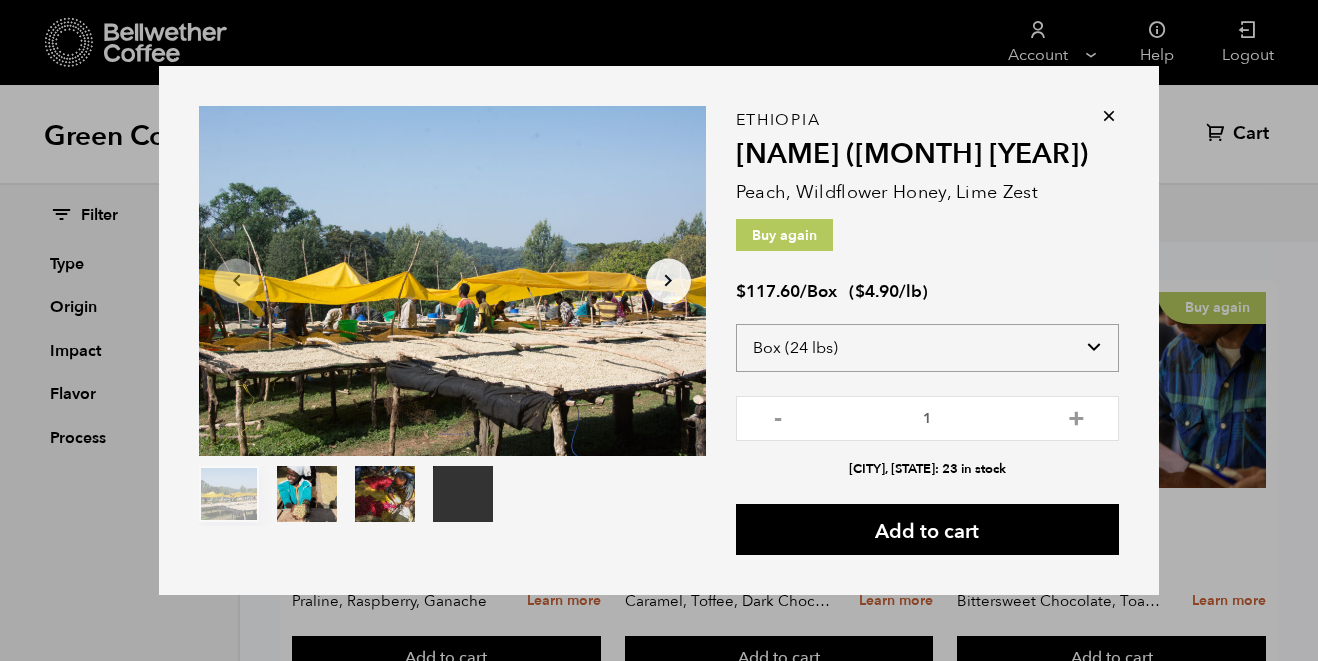 select on "bag-3" 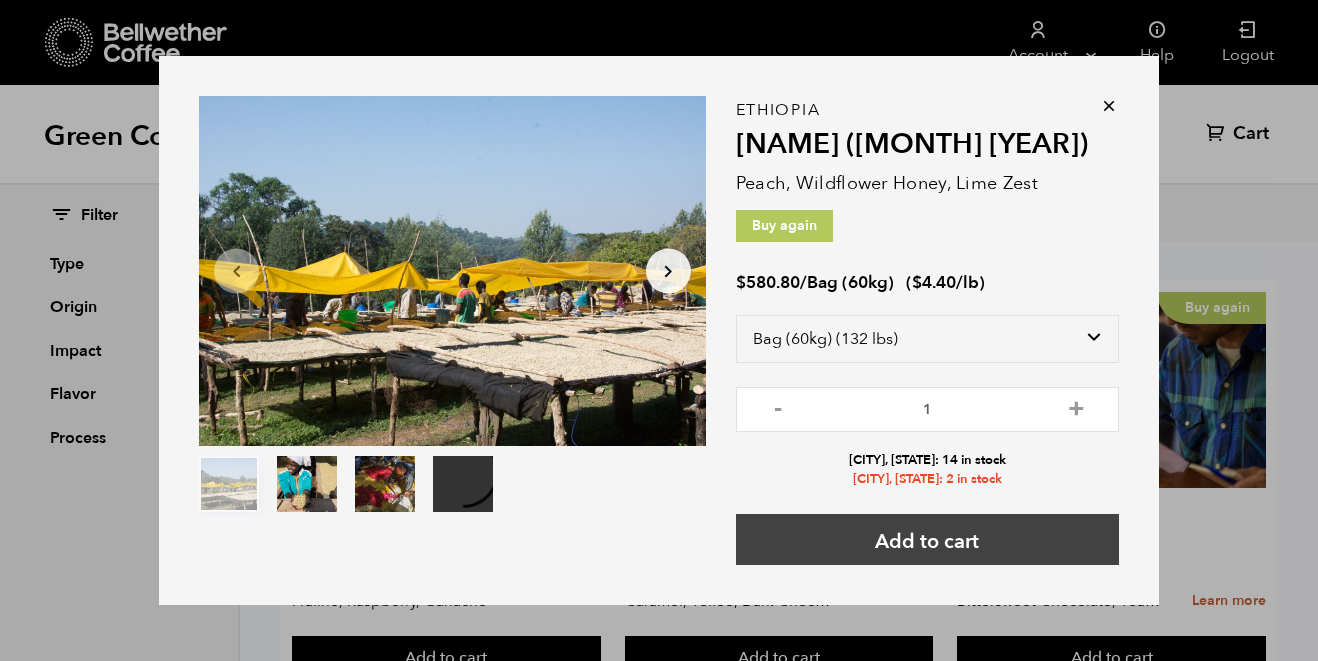click on "Add to cart" at bounding box center [927, 539] 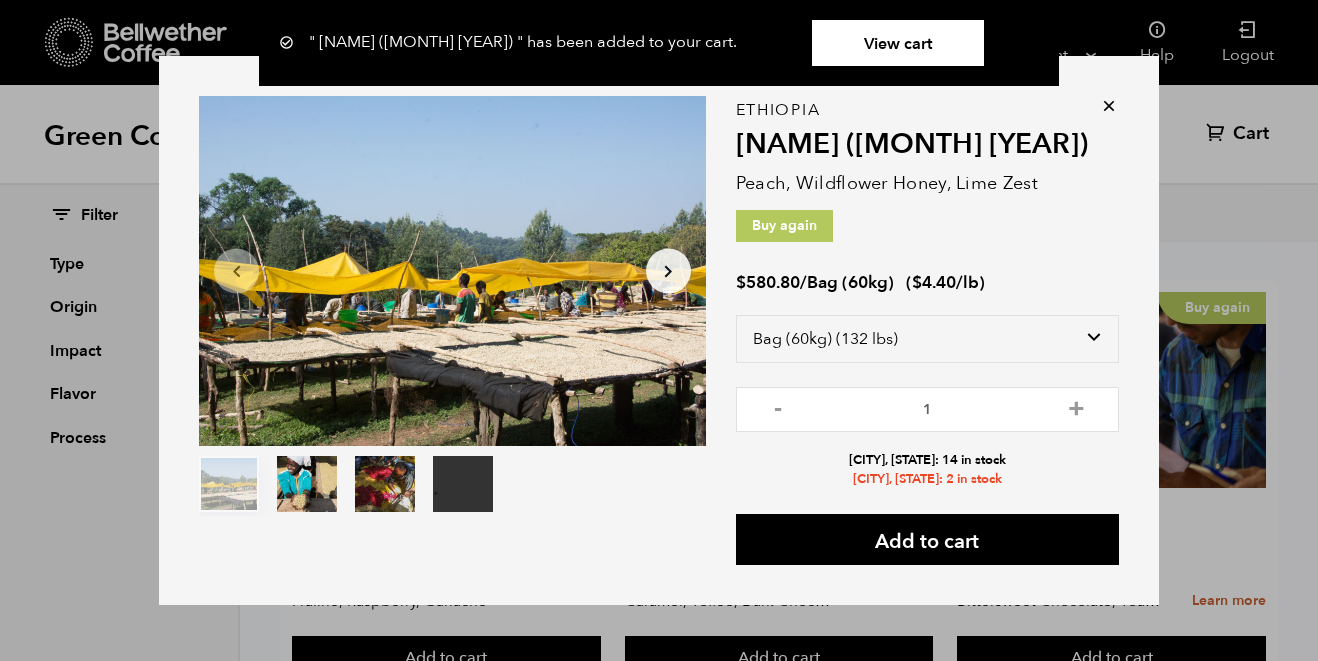click at bounding box center (1109, 106) 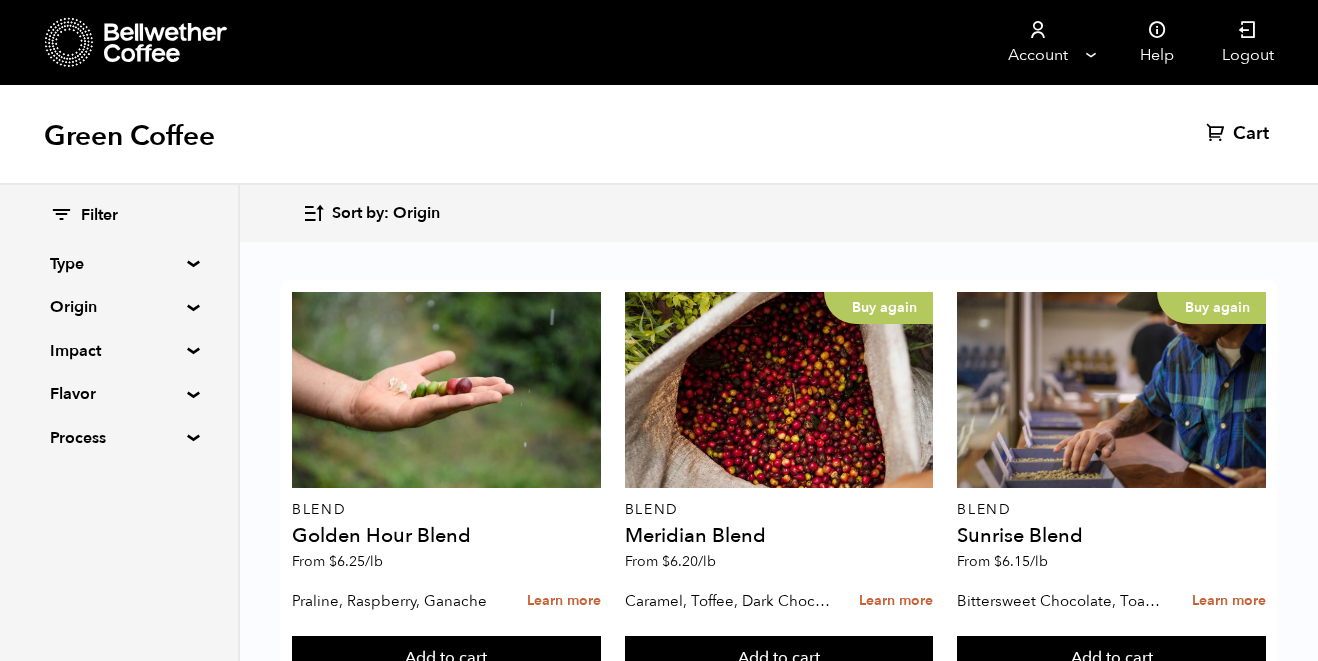 click on "Cart" at bounding box center (1251, 134) 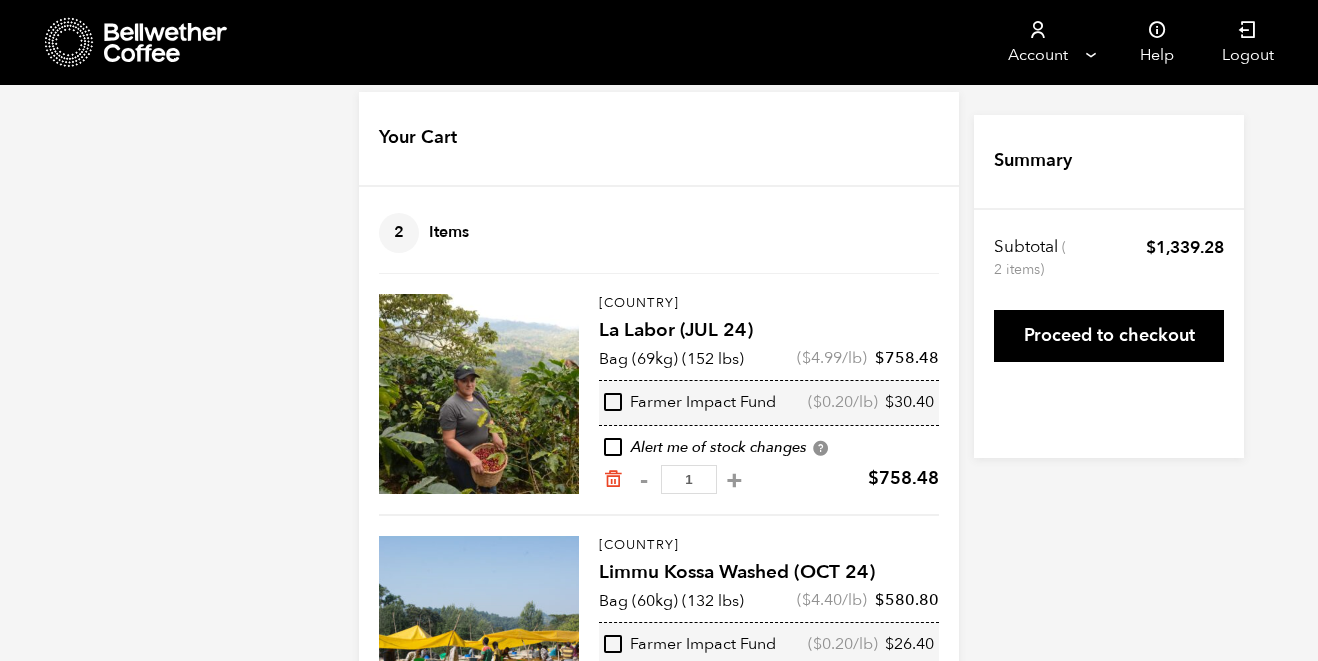 scroll, scrollTop: 0, scrollLeft: 0, axis: both 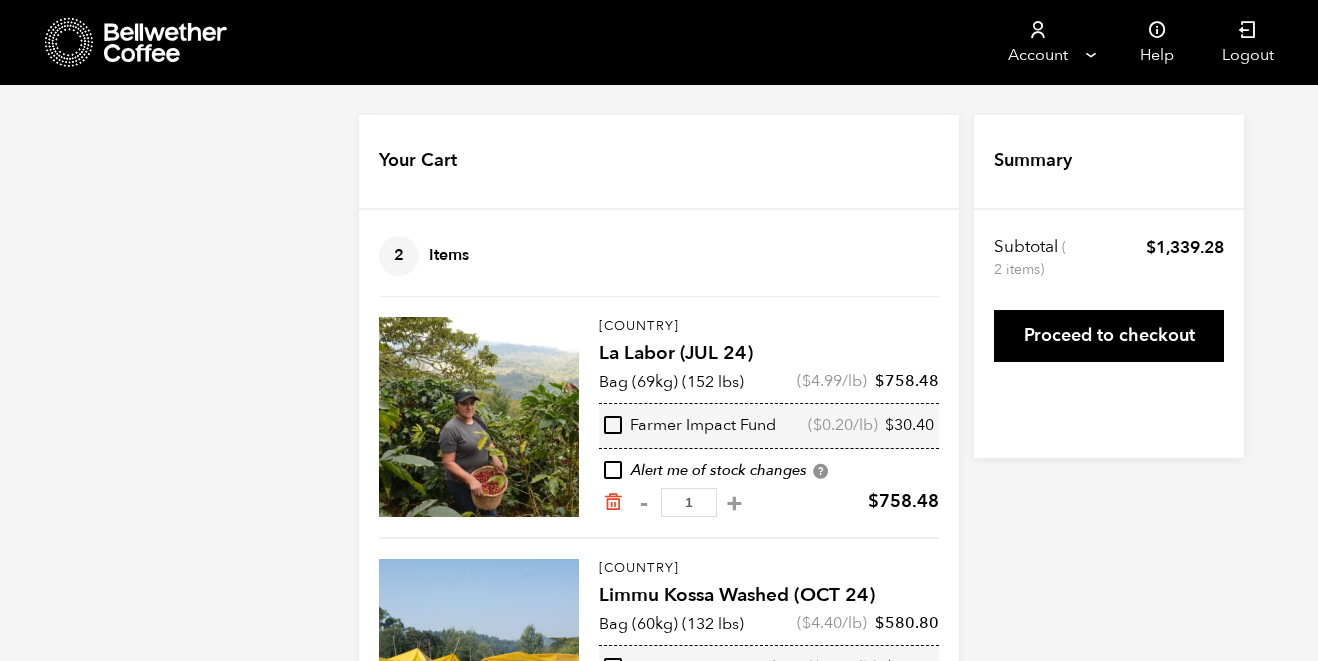 click 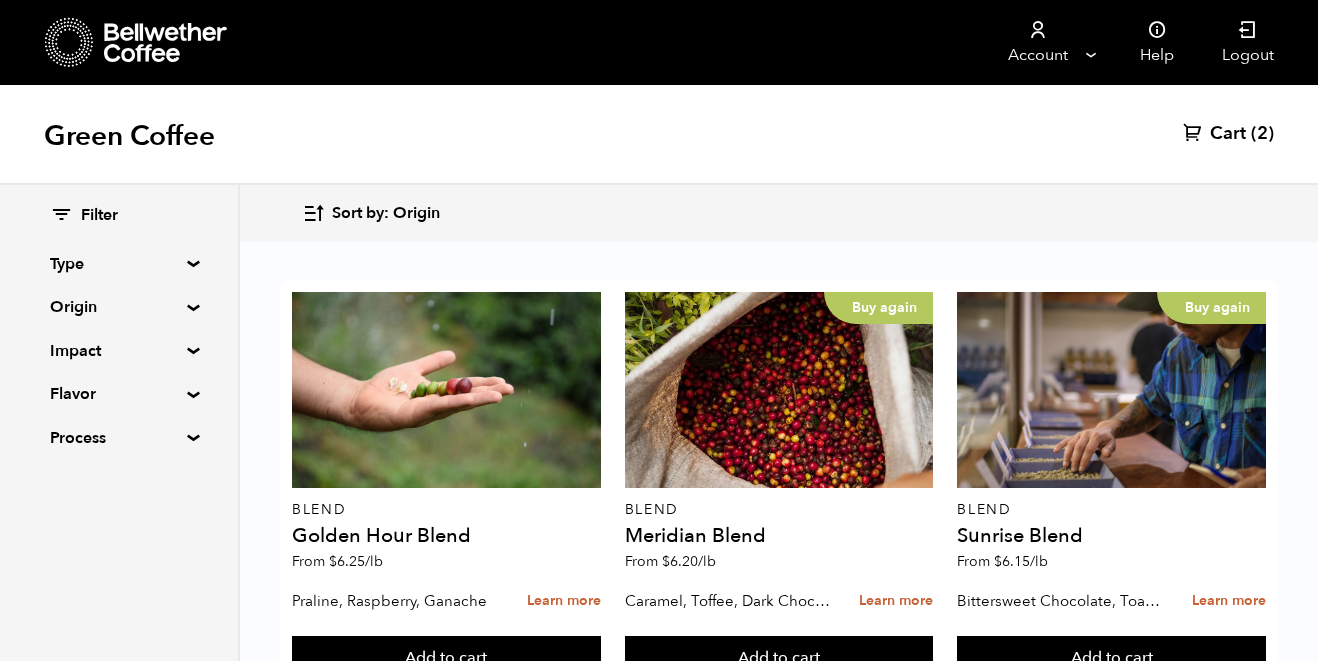 scroll, scrollTop: 1778, scrollLeft: 0, axis: vertical 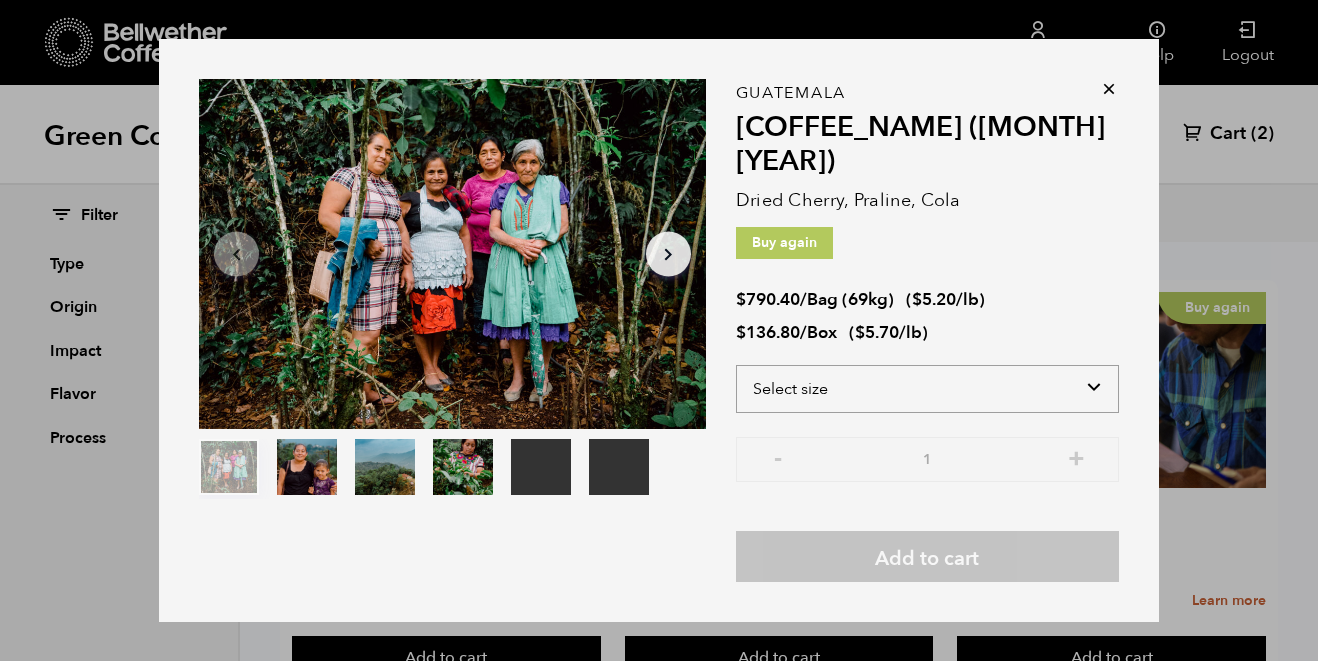 click on "Select size   Bag (69kg) (152 lbs) Box (24 lbs)" at bounding box center [927, 389] 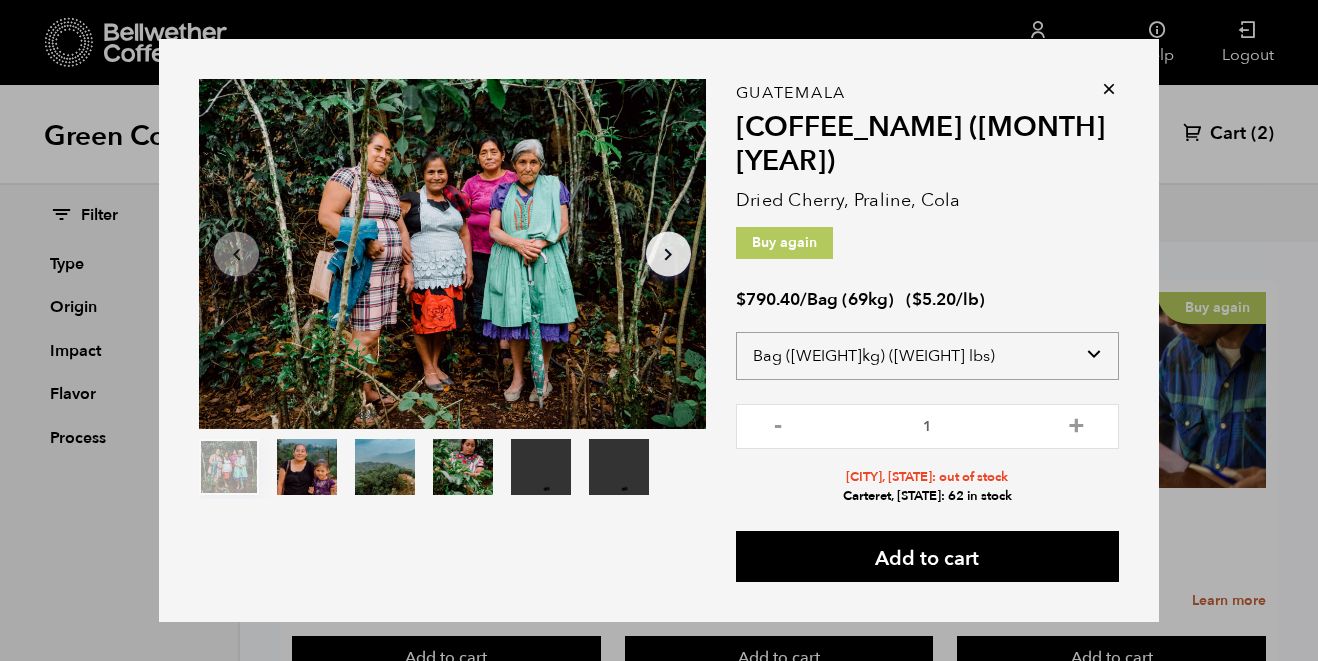 click on "Select size   Bag (69kg) (152 lbs) Box (24 lbs)" at bounding box center (927, 356) 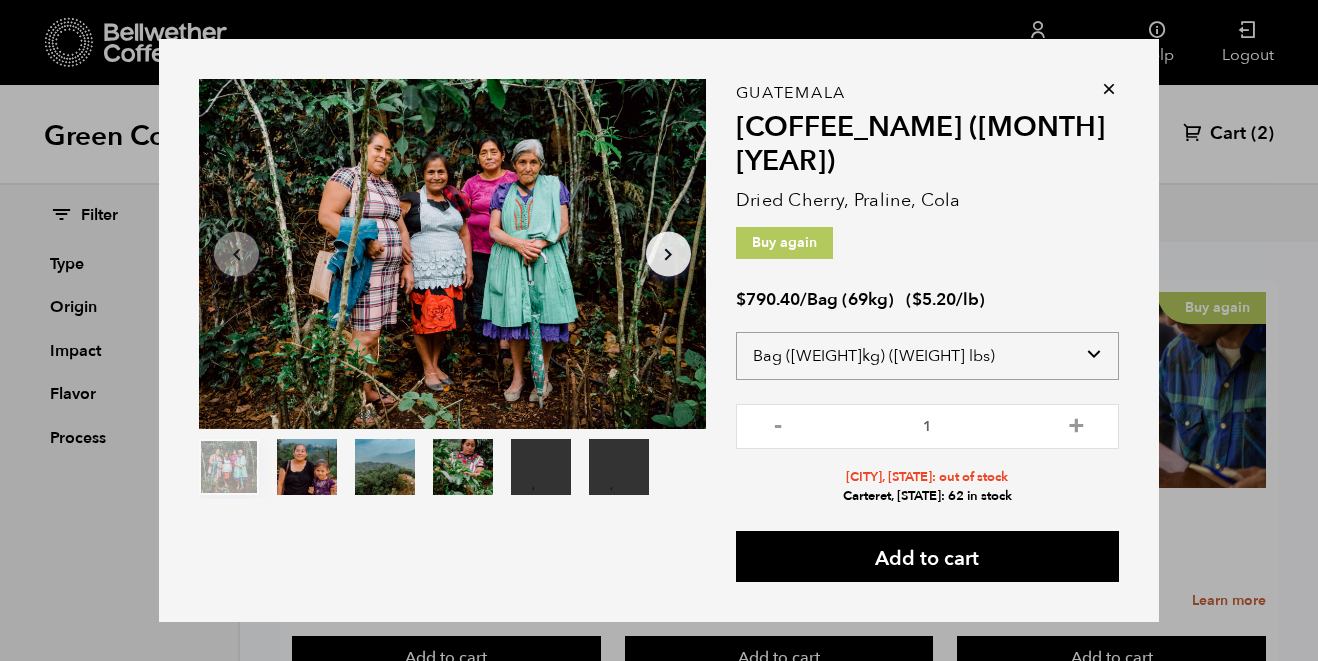 click on "Select size   Bag (69kg) (152 lbs) Box (24 lbs)" at bounding box center [927, 356] 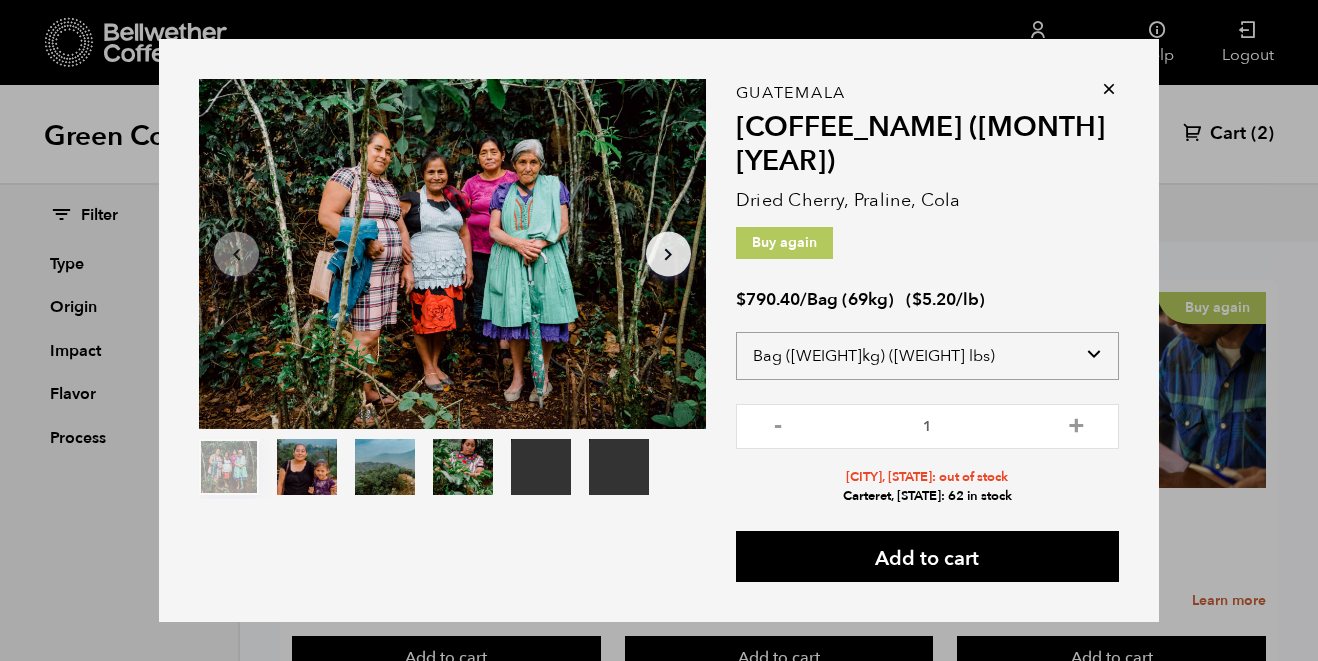 select on "box" 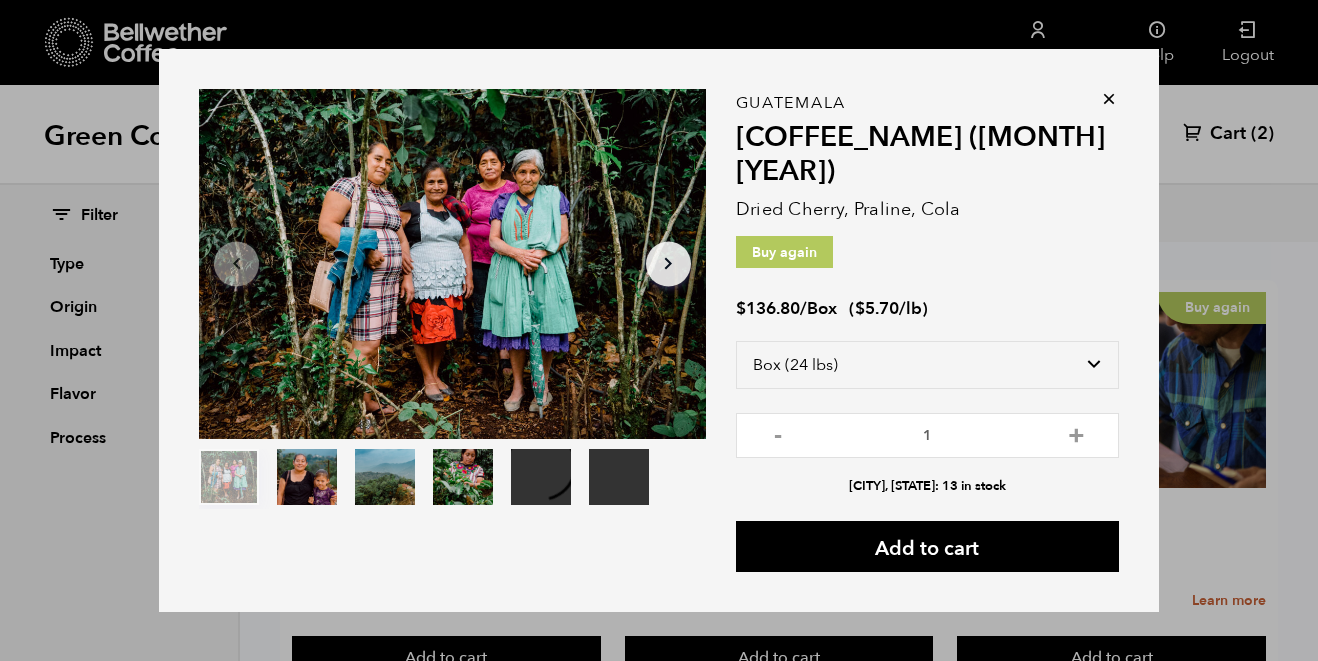 click at bounding box center [1109, 99] 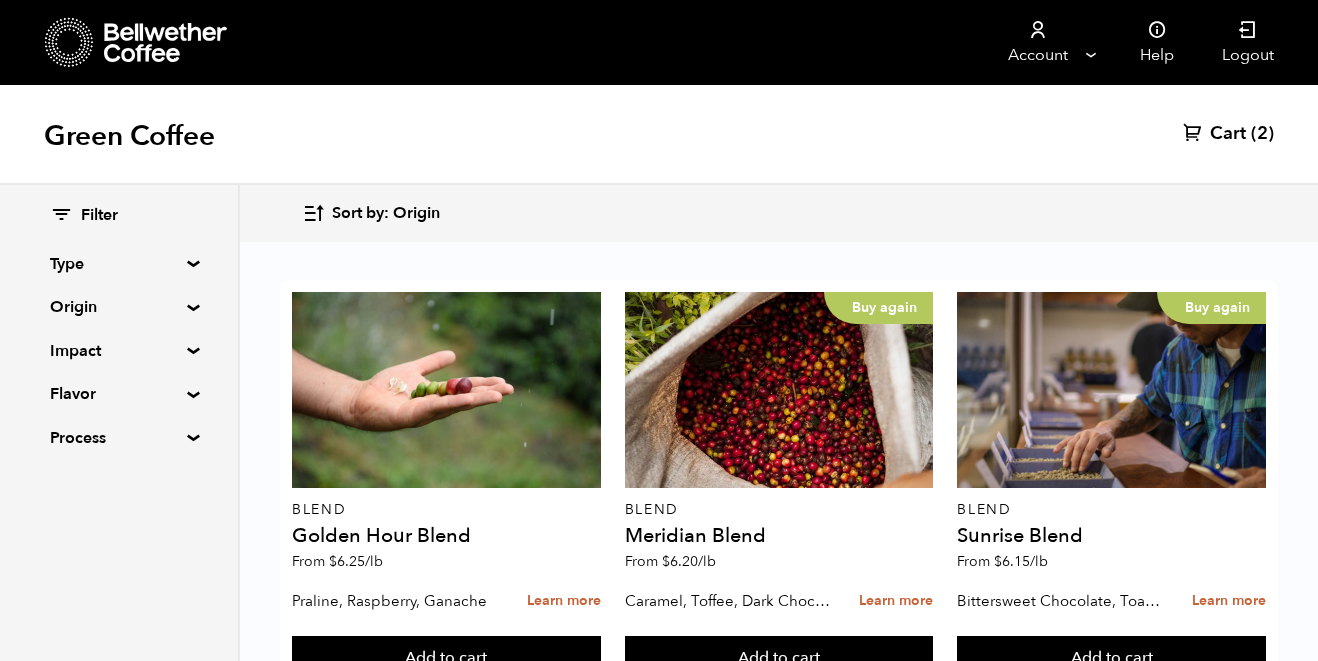 scroll, scrollTop: 0, scrollLeft: 0, axis: both 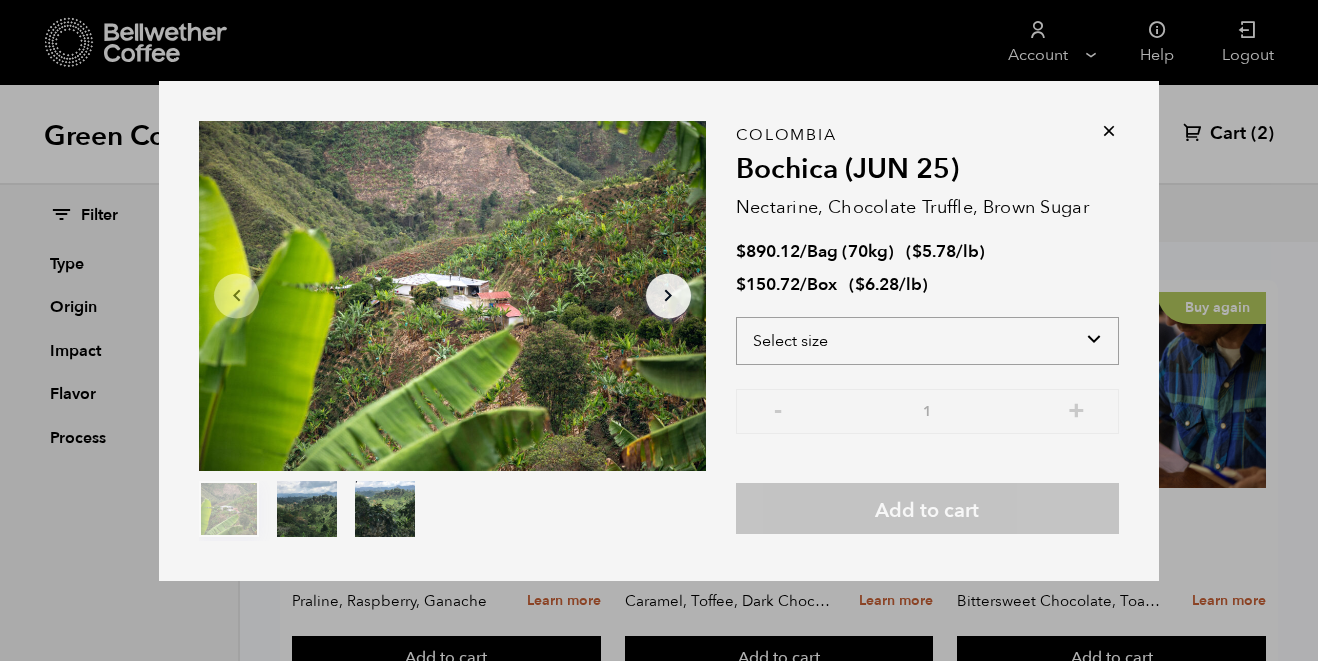 click on "Select size   Bag (70kg) (154 lbs) Box (24 lbs)" at bounding box center [927, 341] 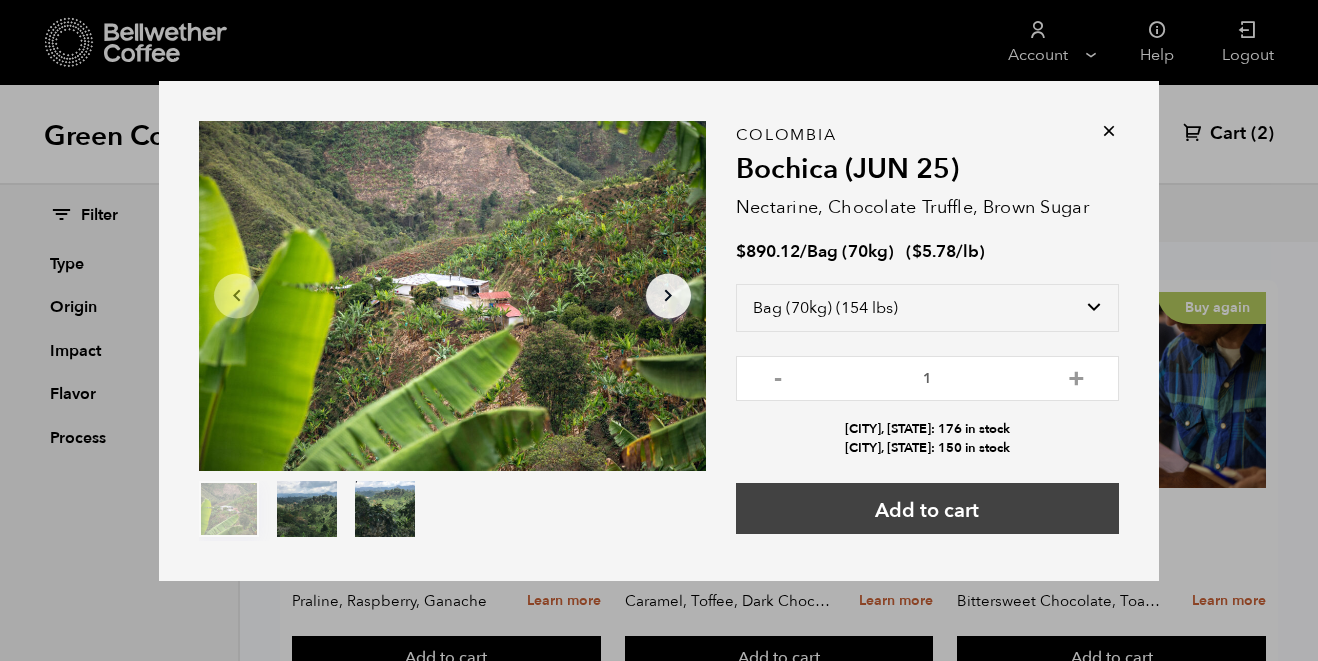 click on "Add to cart" at bounding box center [927, 508] 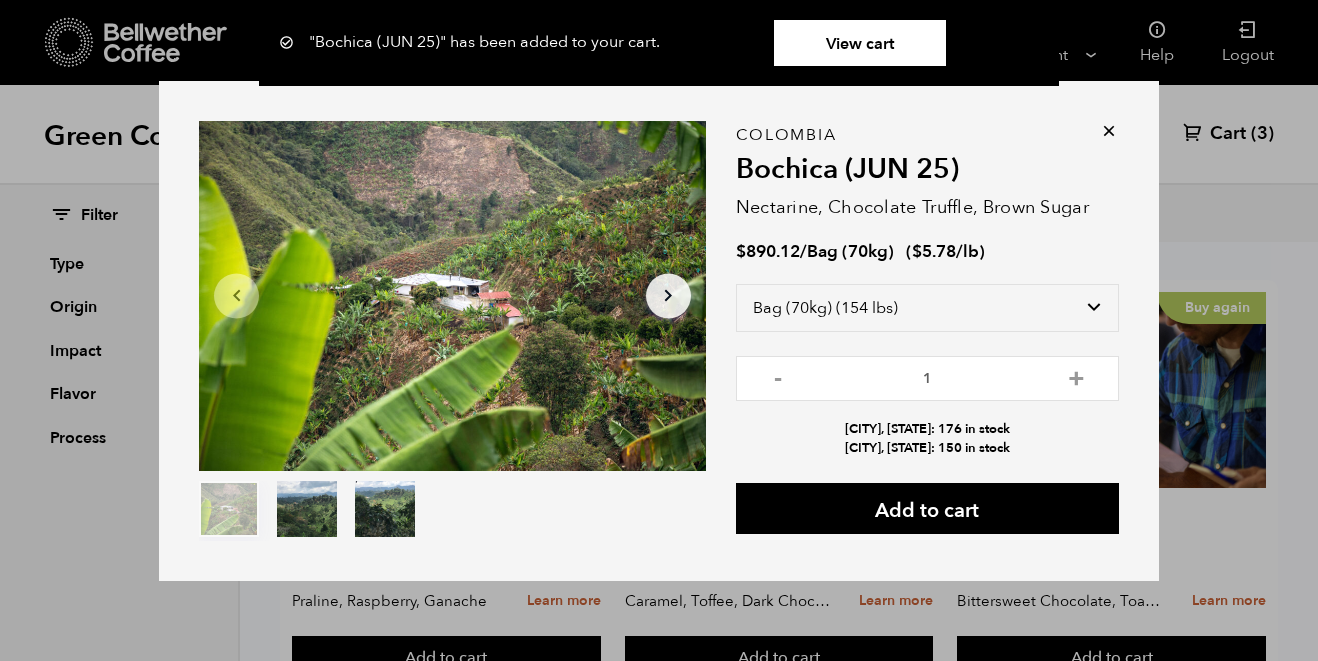 click at bounding box center (1109, 131) 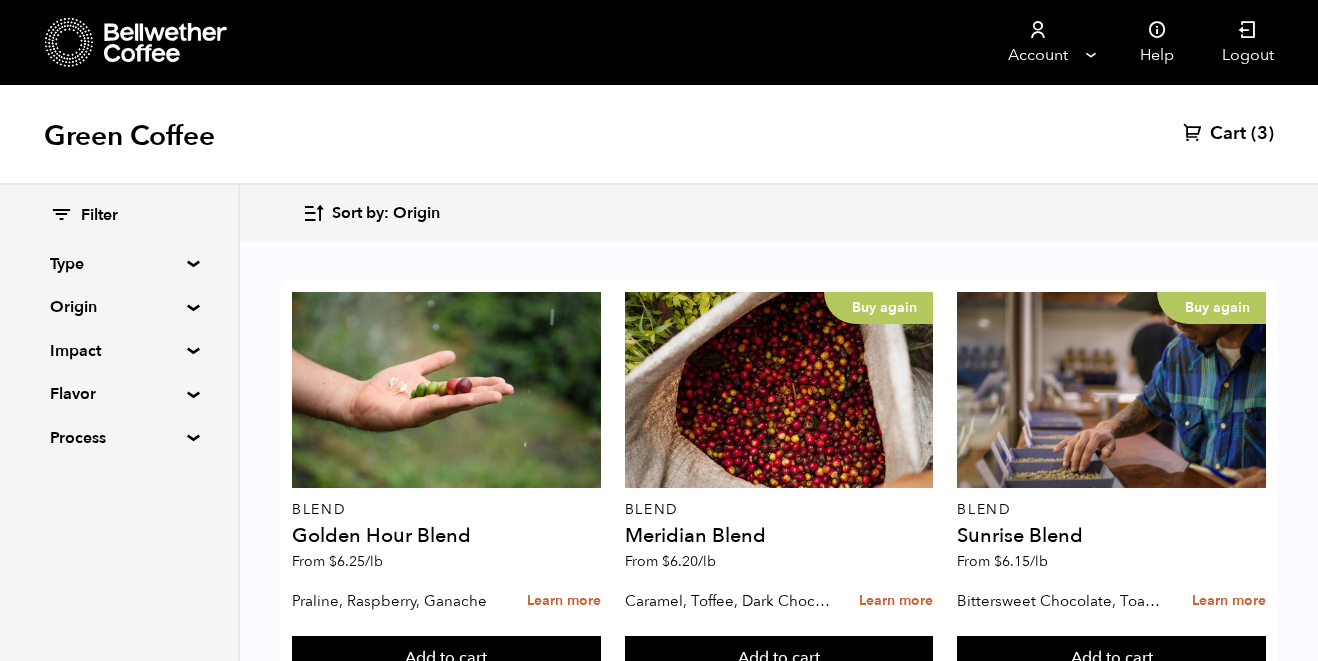scroll, scrollTop: 916, scrollLeft: 0, axis: vertical 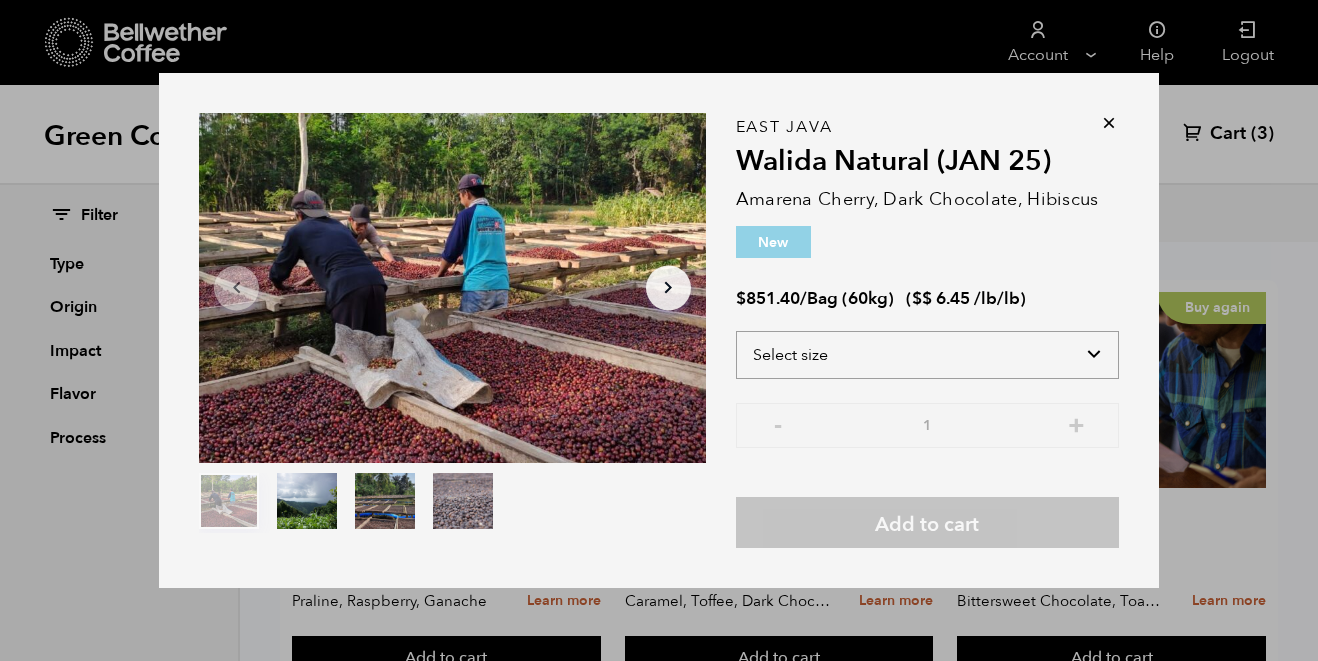 click on "Select size   Bag (60kg) (132 lbs)" at bounding box center [927, 355] 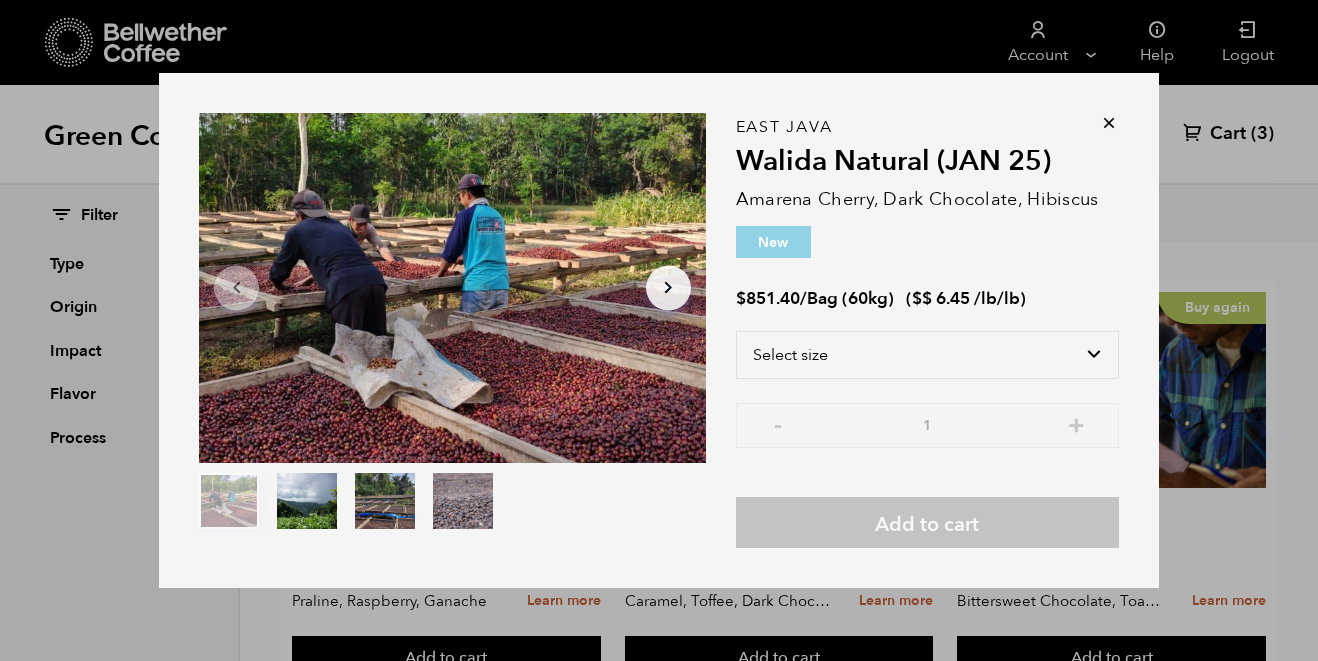 click on "Item 1 of 4           Arrow Left Arrow Right item 0 item 1 item 2 item 3 Item 1 of 4
East Java
Walida Natural (JAN 25)   Amarena Cherry, Dark Chocolate, Hibiscus   New
$ 851.40 / Bag (60kg)
( $ 6.45 /lb )
Select size   Bag (60kg) (132 lbs)   -   1   +     Add to cart" at bounding box center [659, 331] 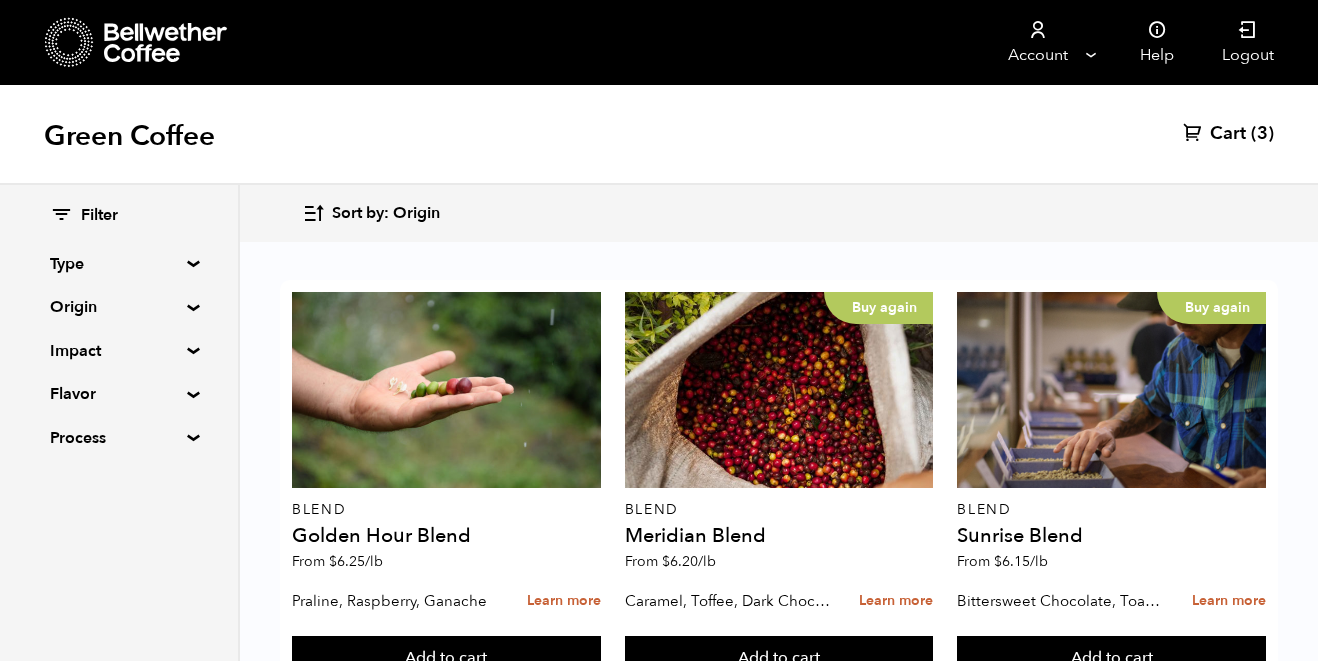 click on "Cart" at bounding box center [1228, 134] 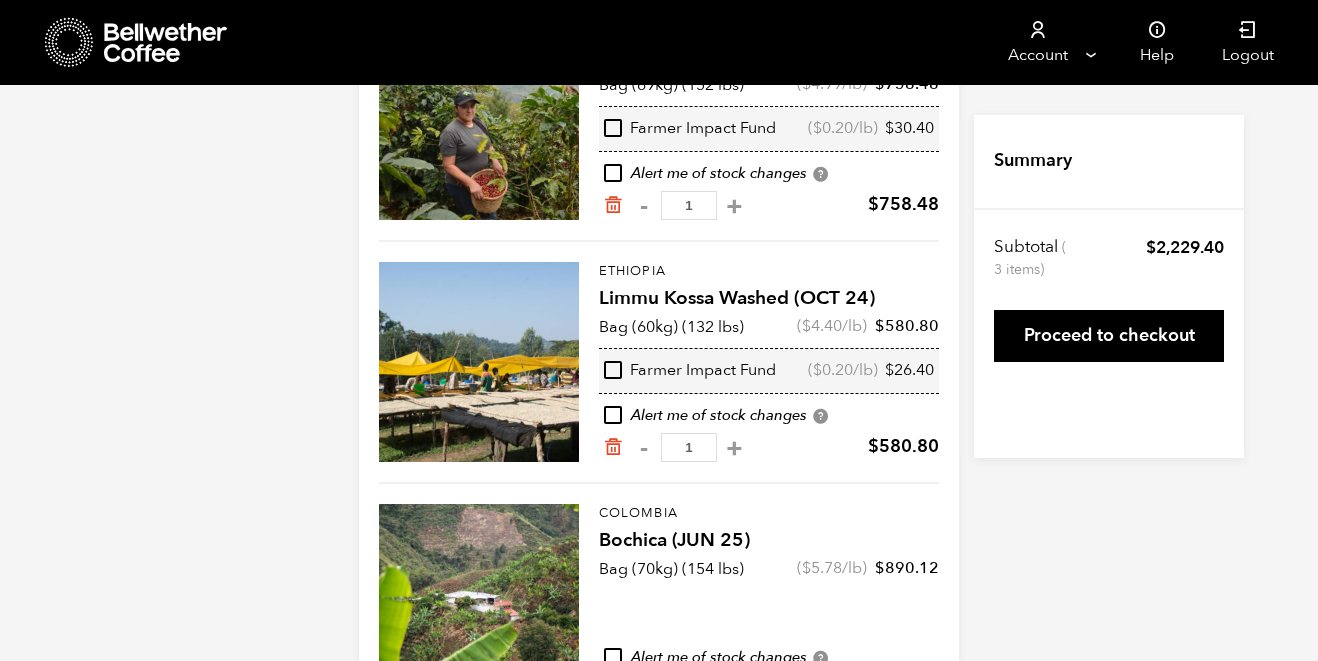 scroll, scrollTop: 295, scrollLeft: 0, axis: vertical 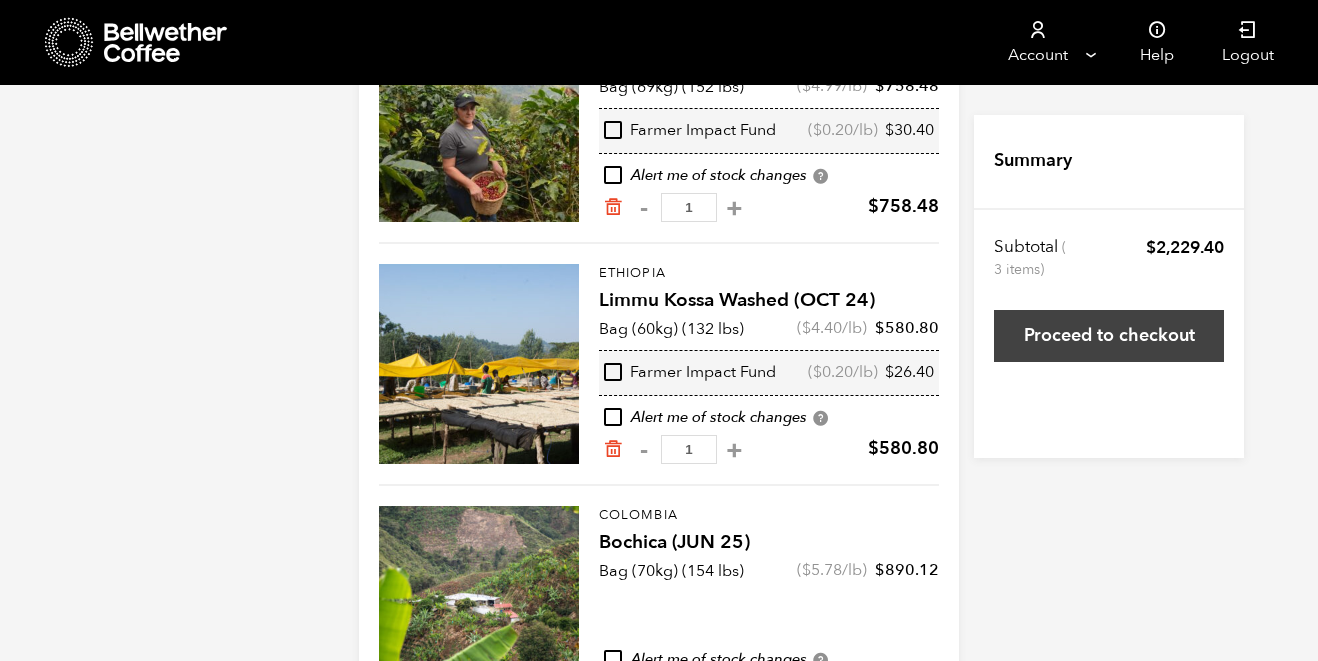 click on "Proceed to checkout" at bounding box center (1109, 336) 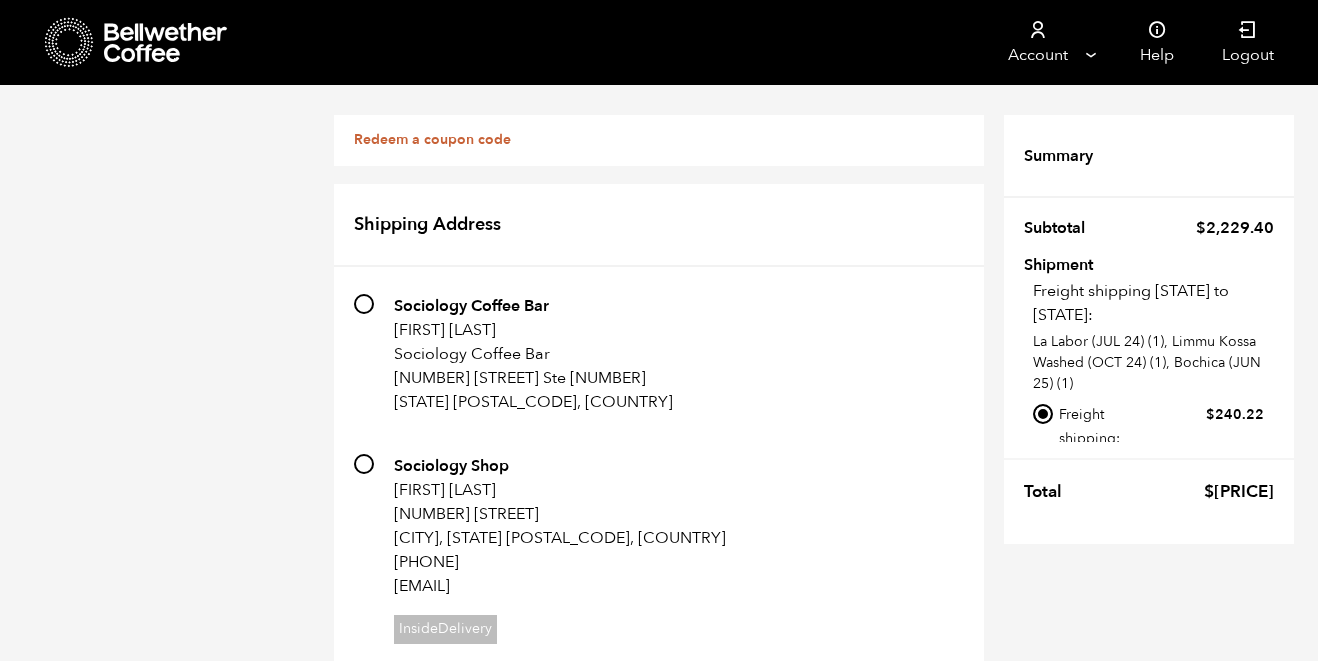 scroll, scrollTop: 501, scrollLeft: 0, axis: vertical 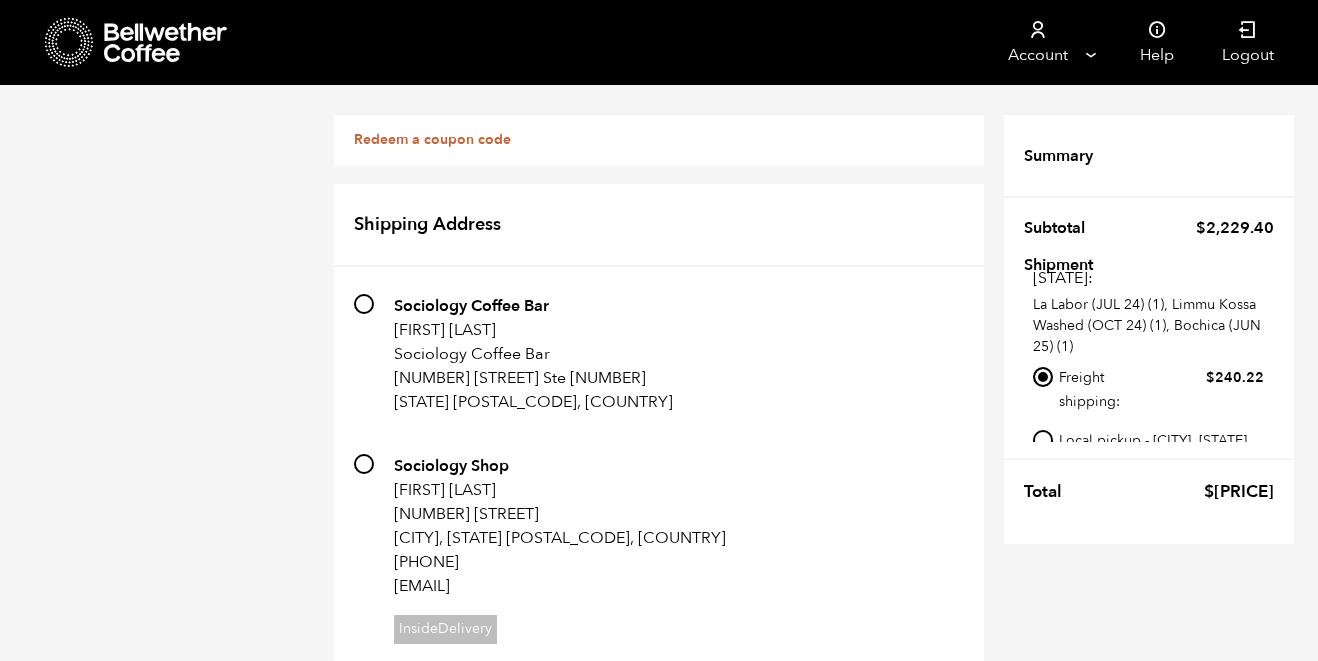click on "Local pickup - [CITY], [STATE]" at bounding box center (1043, 440) 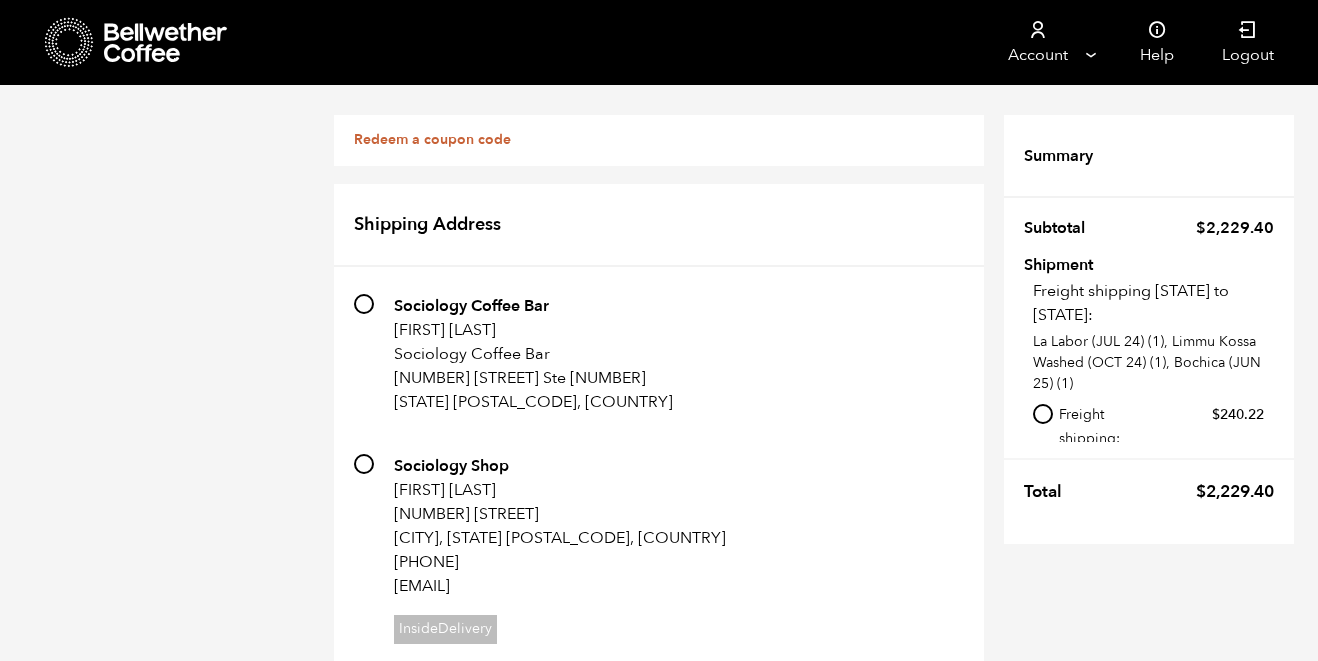 scroll, scrollTop: 37, scrollLeft: 0, axis: vertical 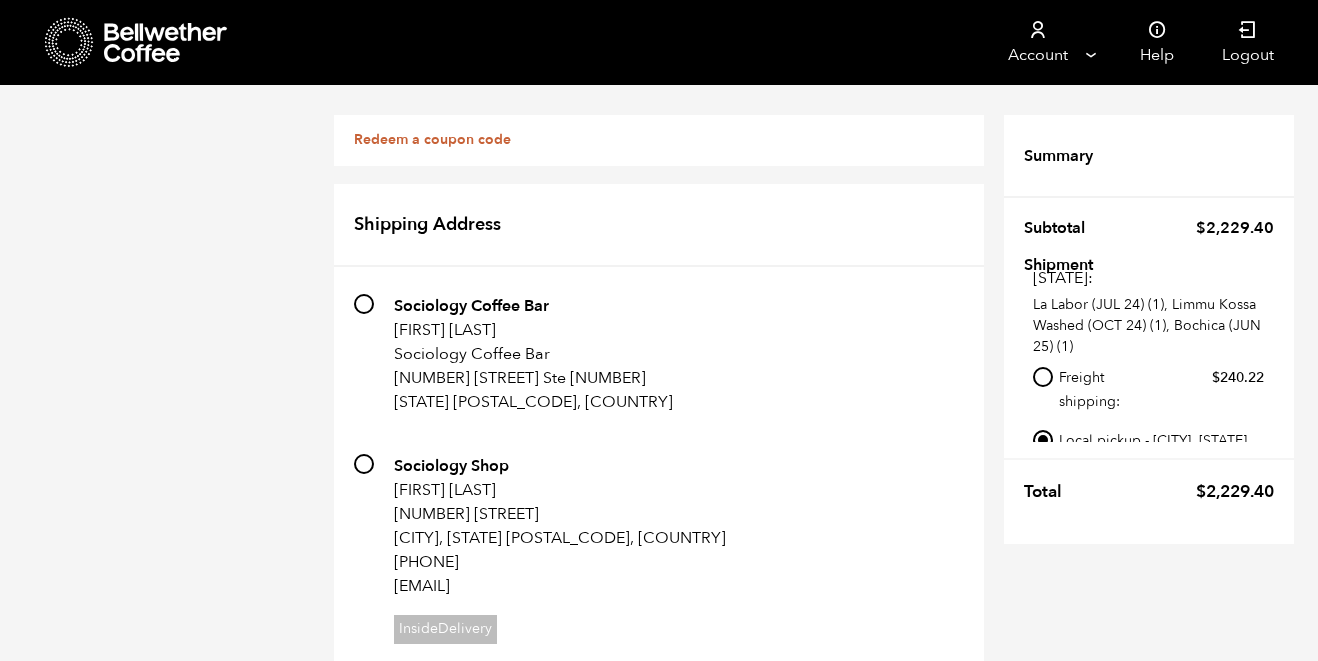 click on "Redeem a coupon code" at bounding box center [432, 139] 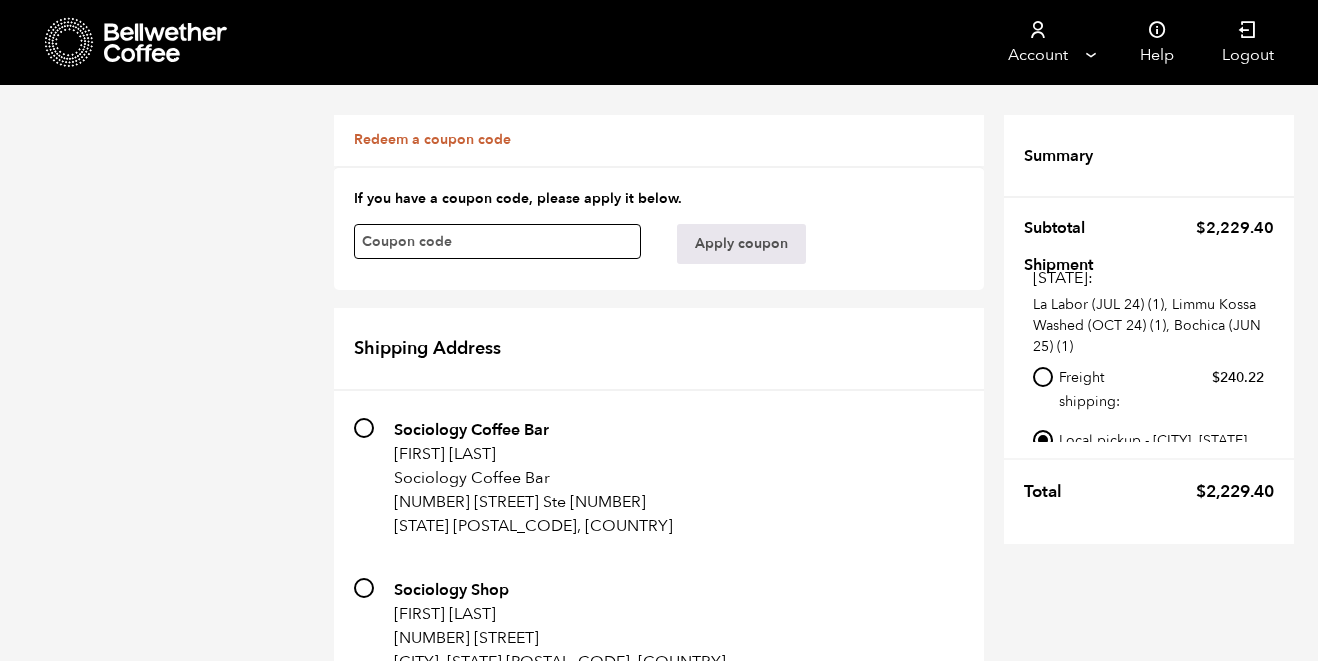 paste on "[ID]" 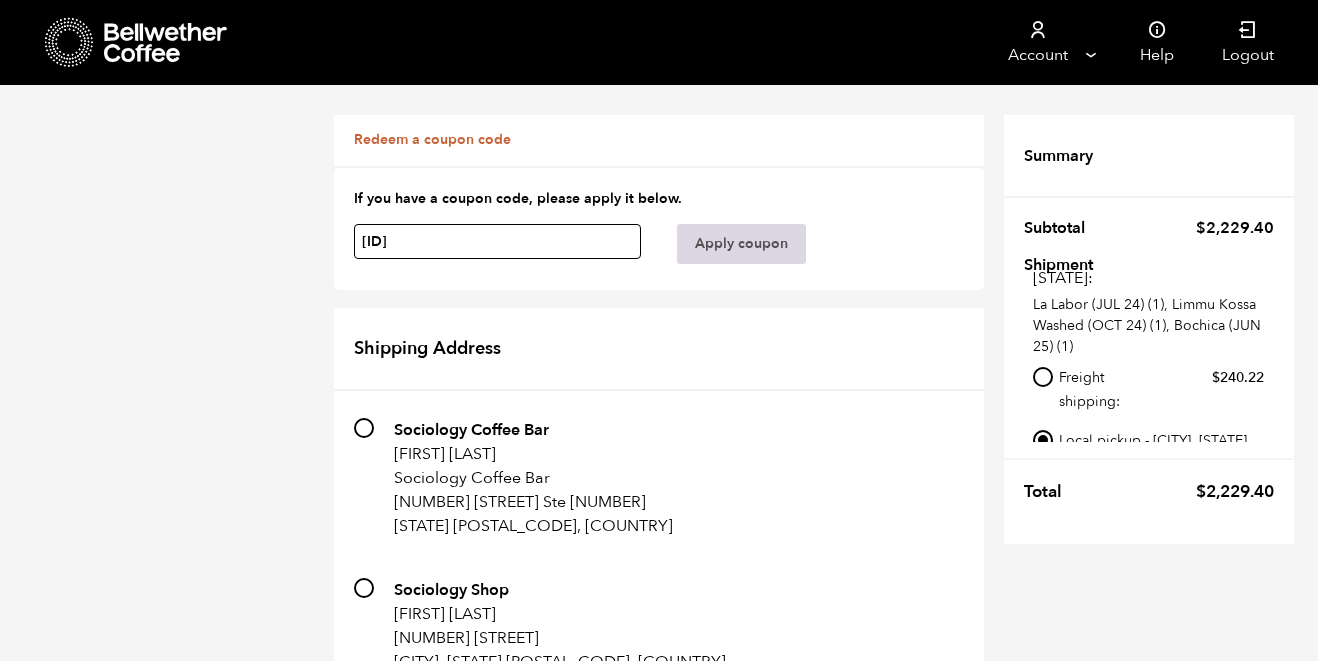 type on "[ID]" 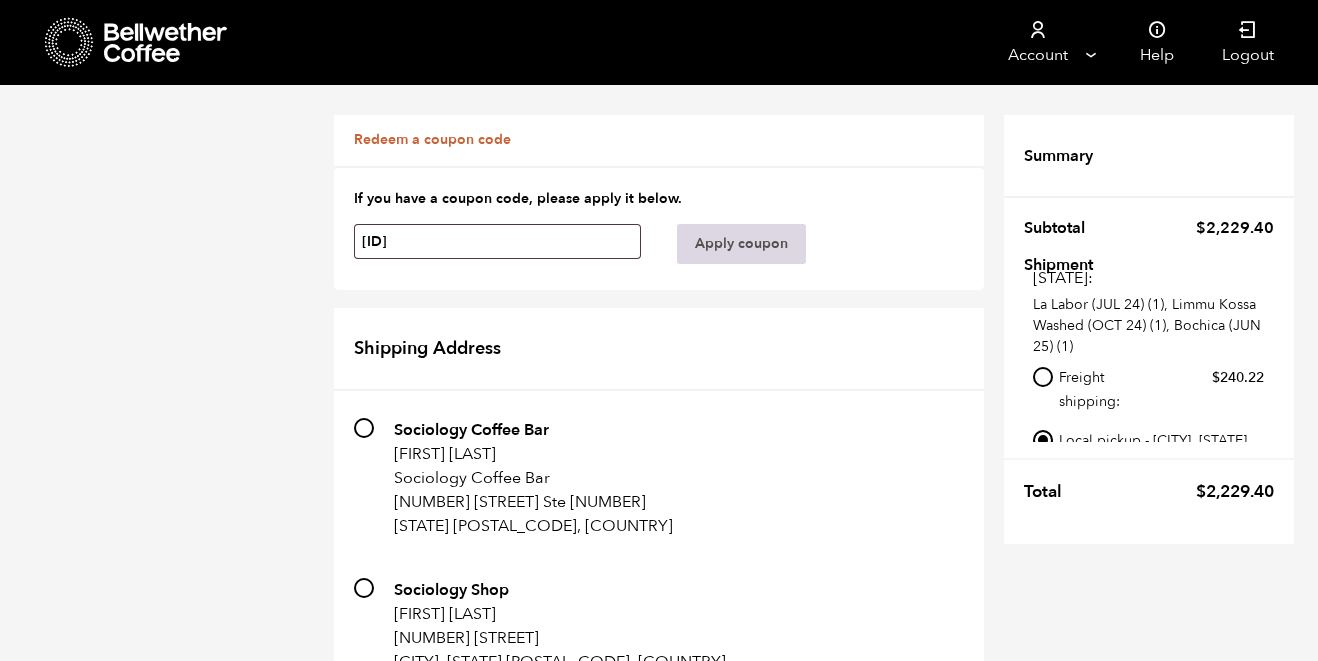 click on "Apply coupon" at bounding box center [741, 244] 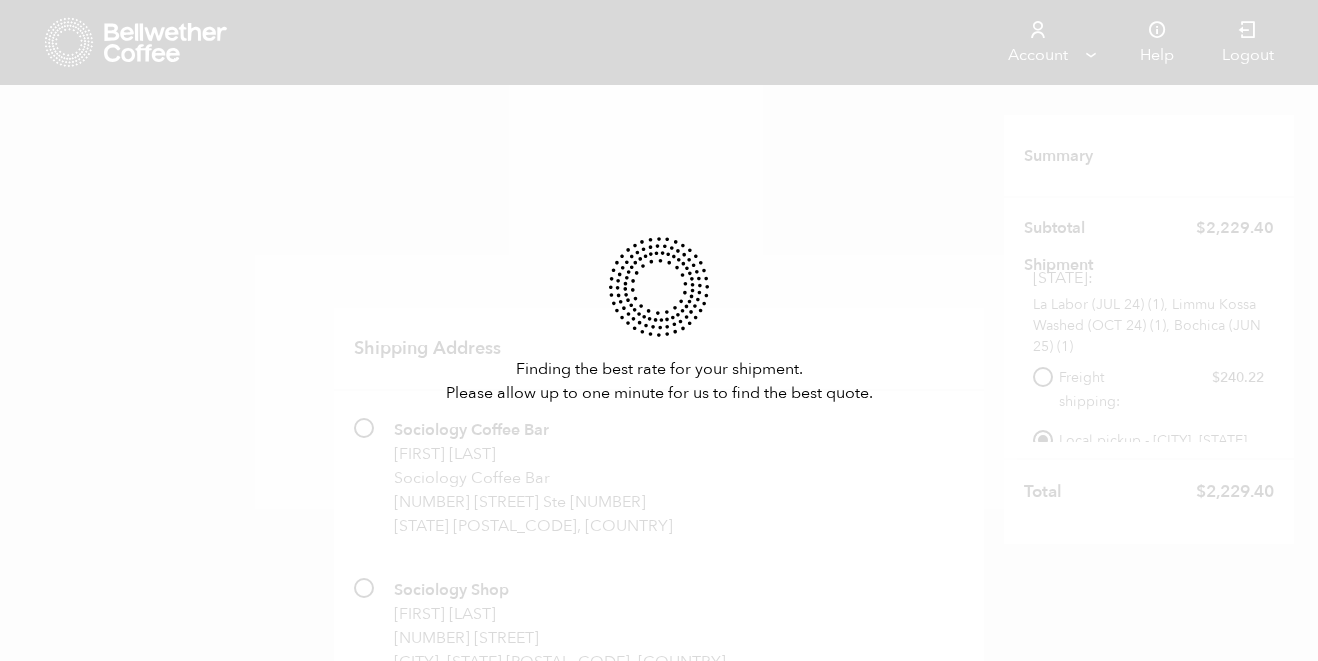type 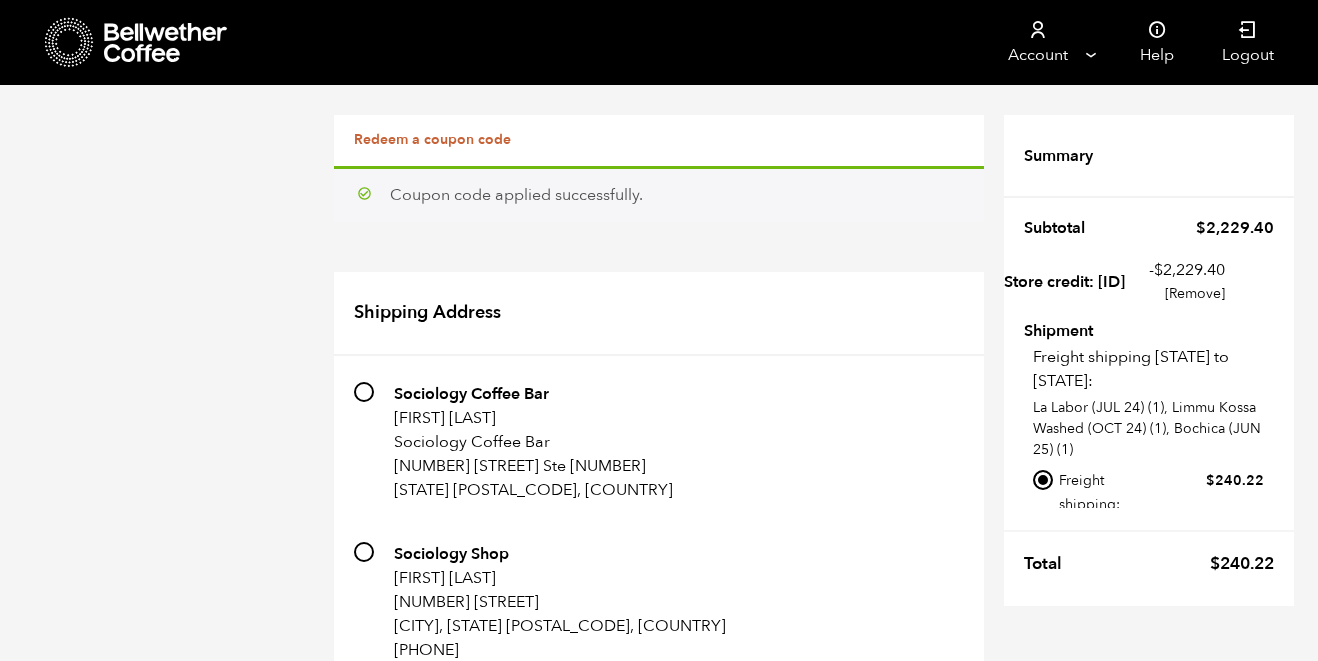 scroll, scrollTop: 261, scrollLeft: 0, axis: vertical 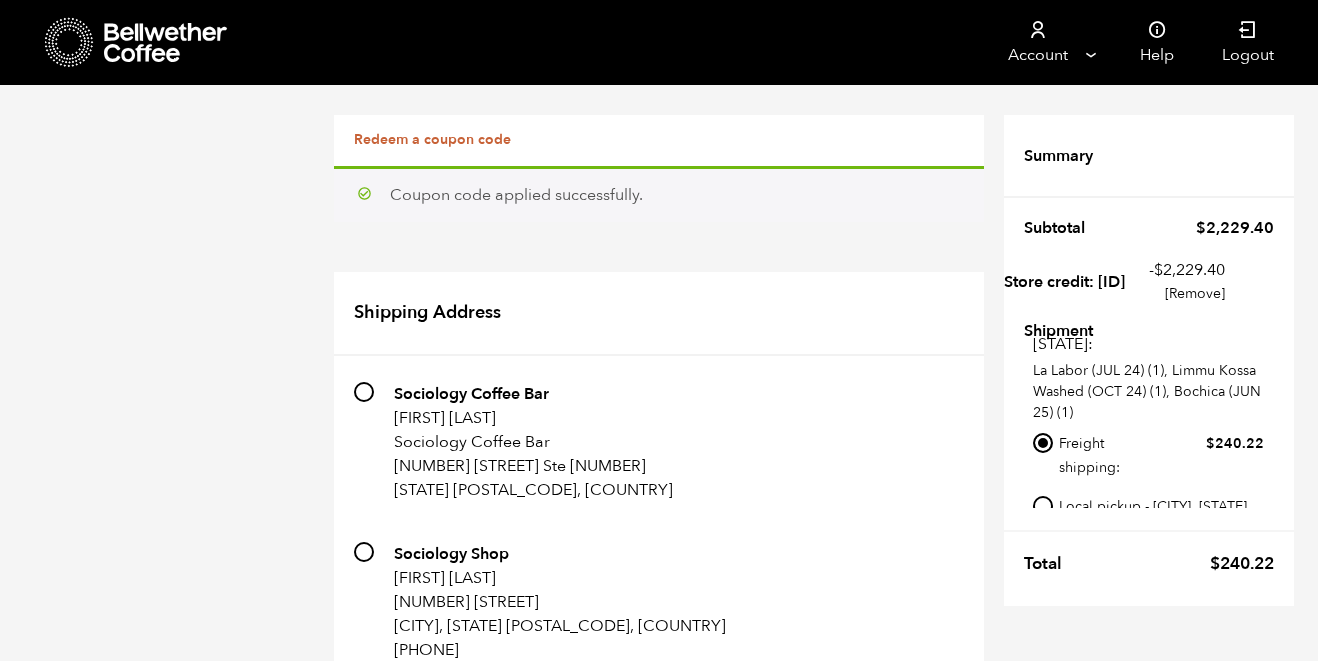 click on "Local pickup - [CITY], [STATE]" at bounding box center [1043, 506] 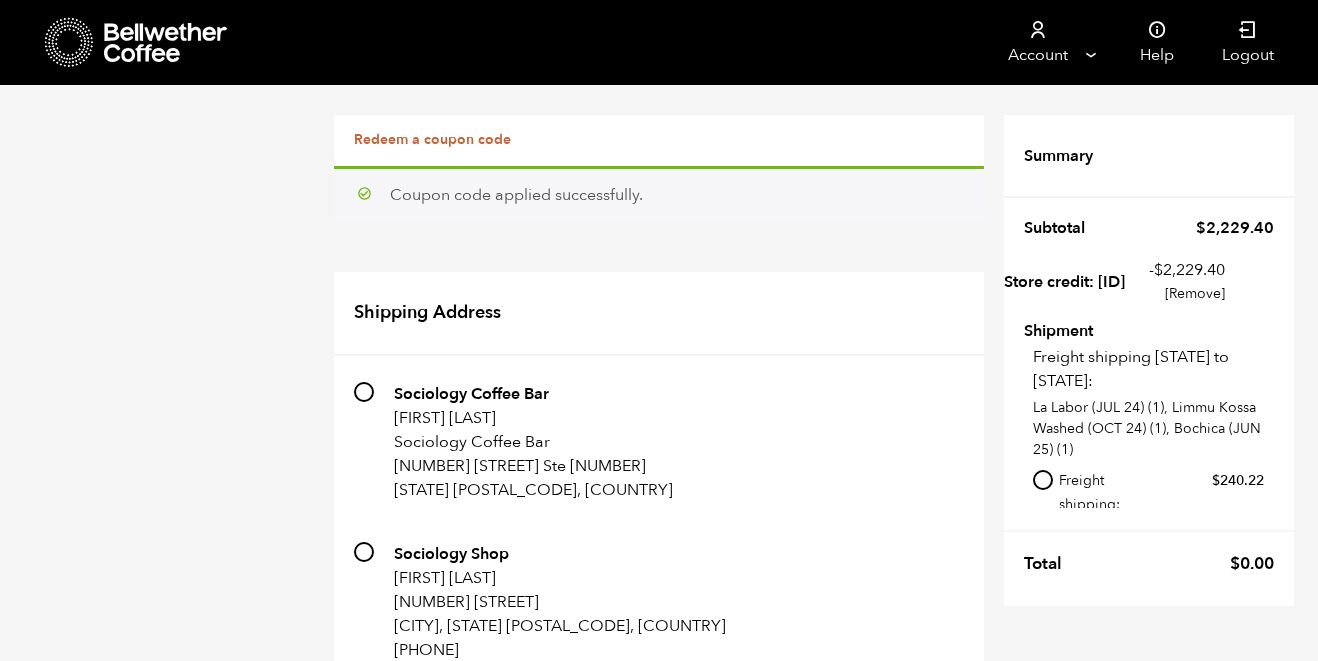 scroll, scrollTop: 37, scrollLeft: 0, axis: vertical 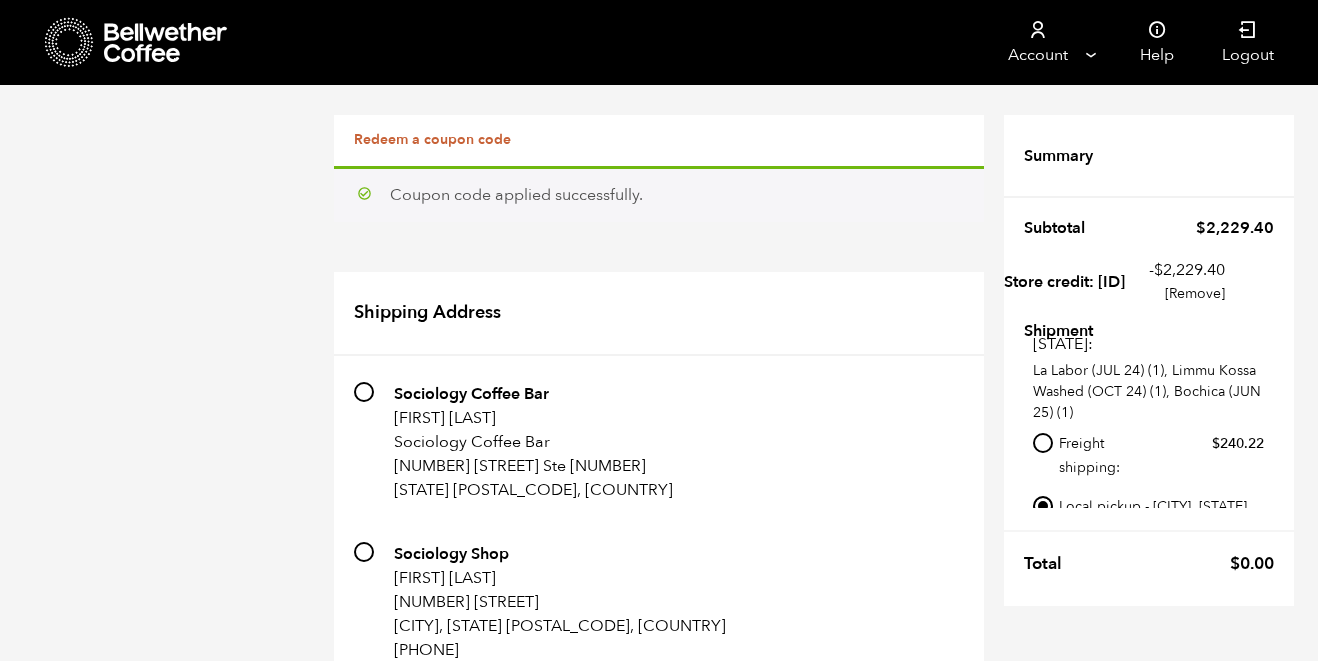 click on "Place order" at bounding box center [922, 2781] 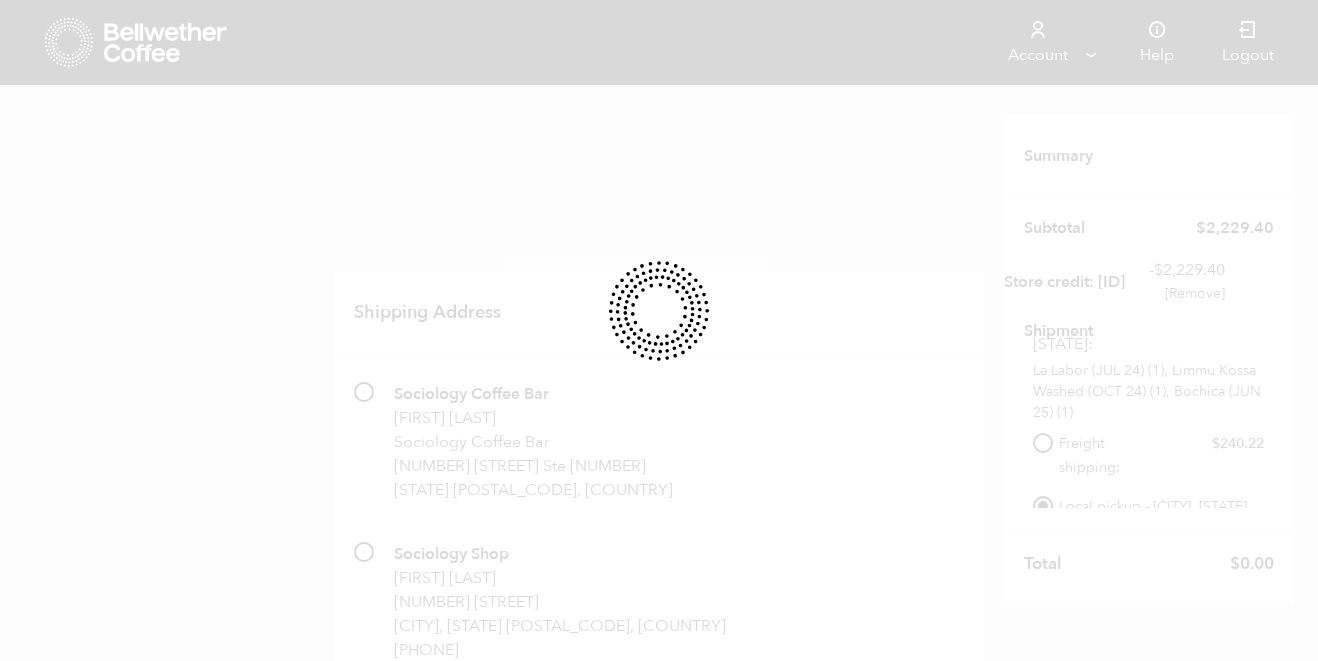 scroll, scrollTop: 2018, scrollLeft: 0, axis: vertical 